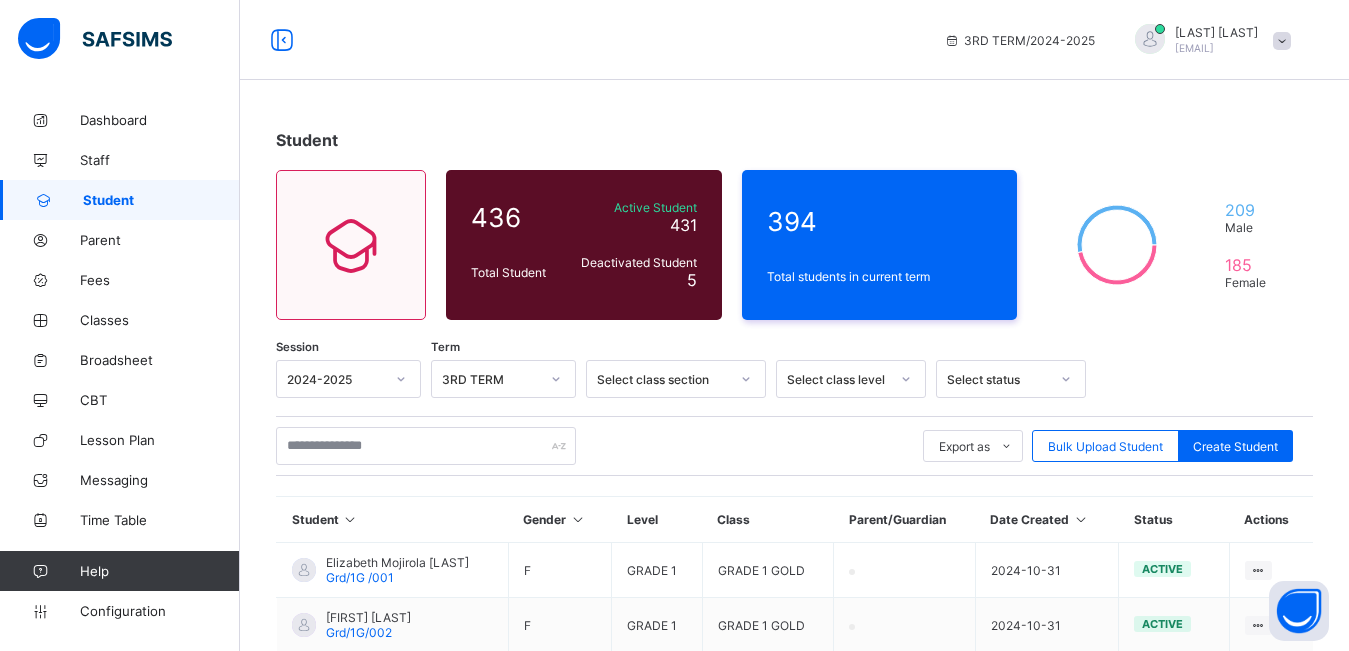 scroll, scrollTop: 0, scrollLeft: 0, axis: both 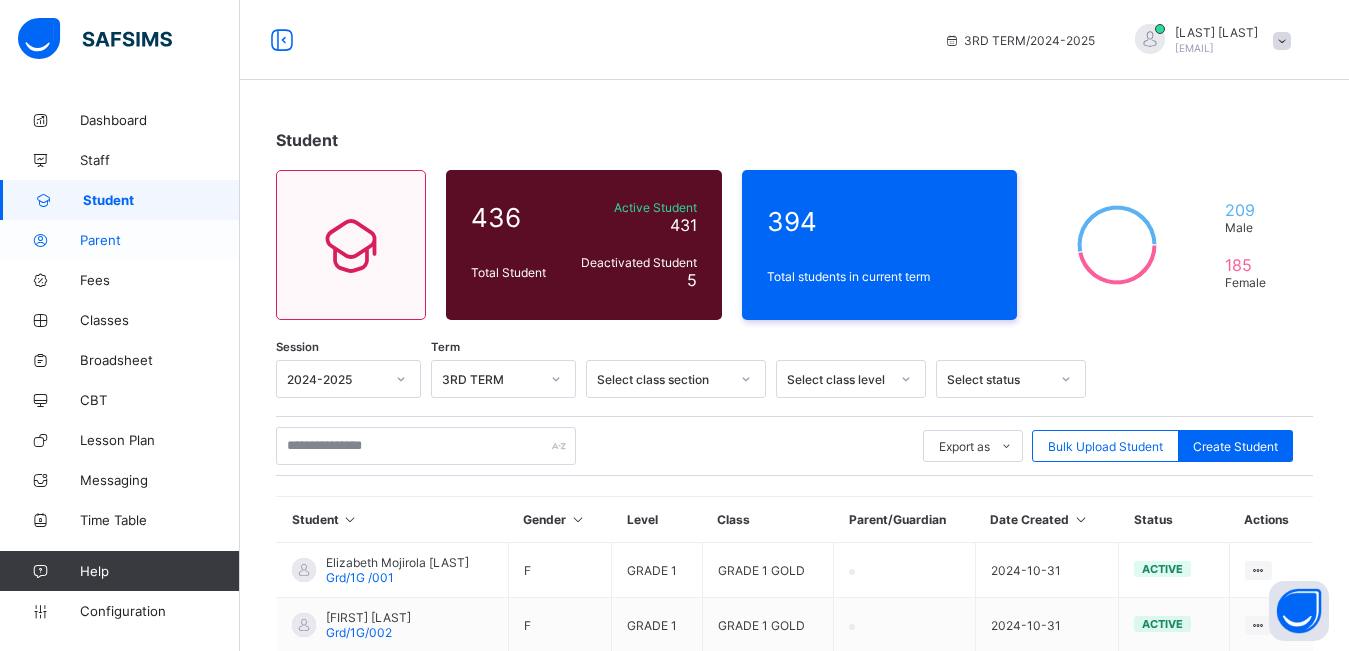 click on "Parent" at bounding box center [160, 240] 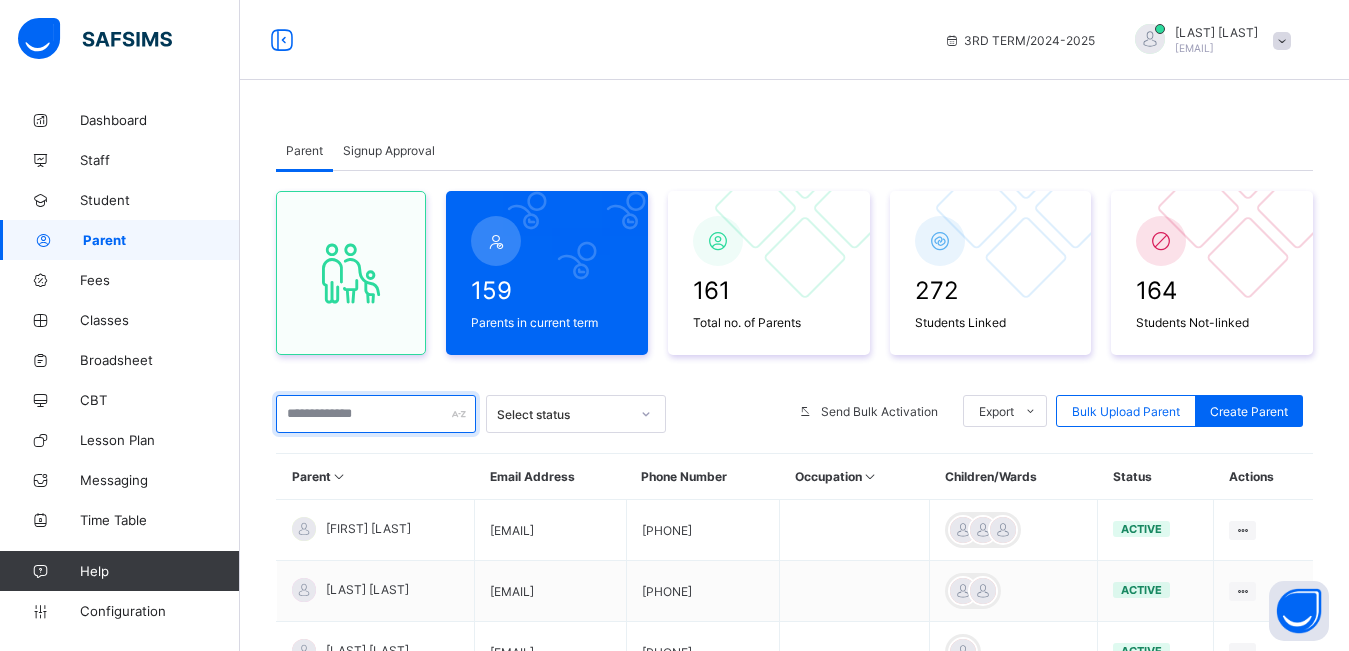 click at bounding box center [376, 414] 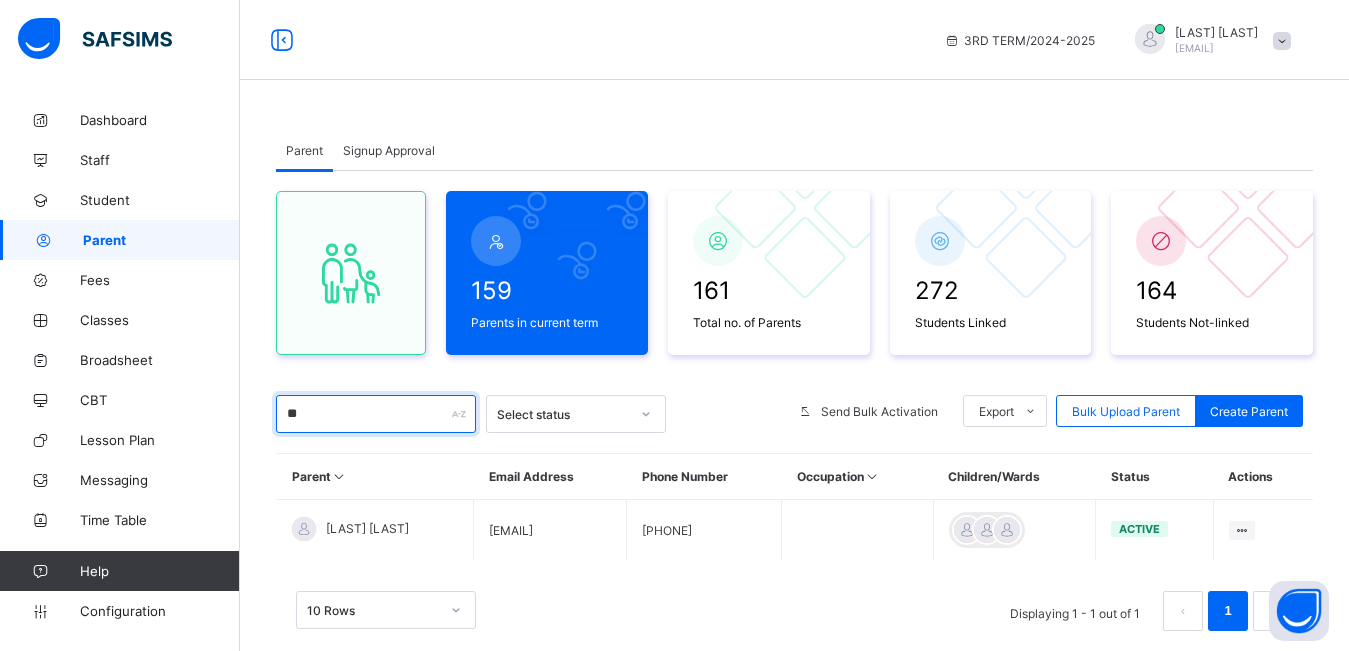 type on "*" 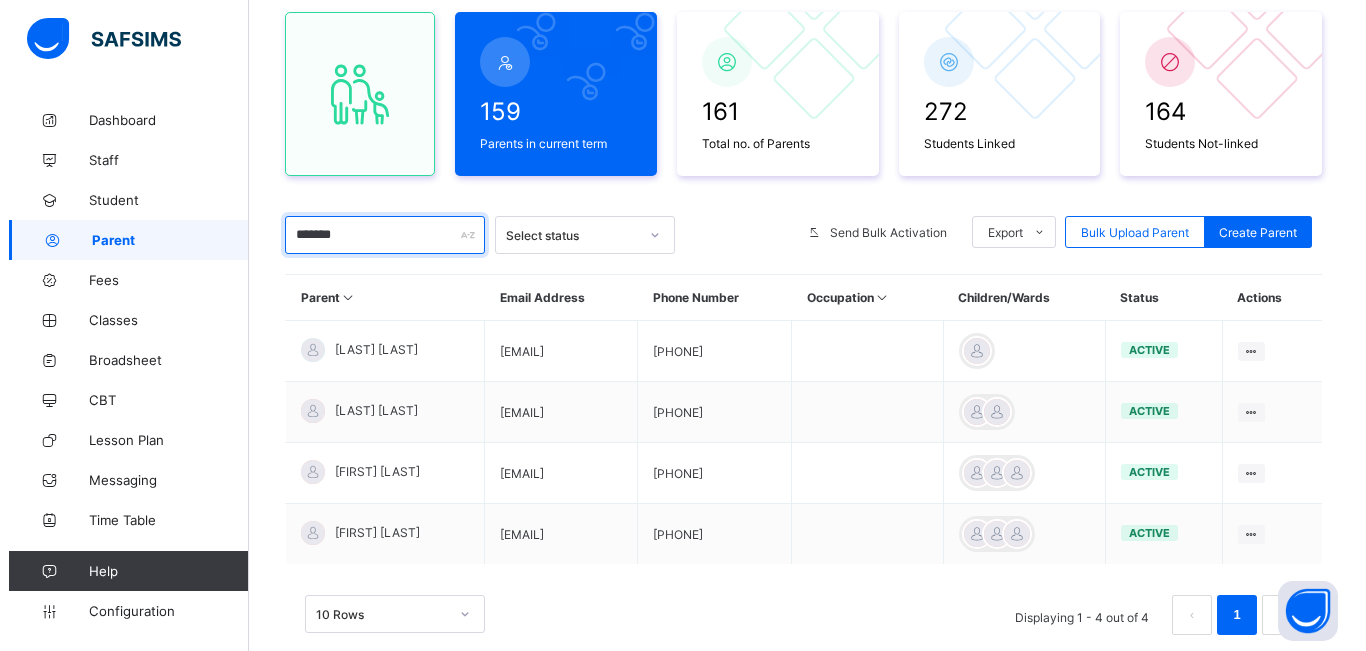 scroll, scrollTop: 183, scrollLeft: 0, axis: vertical 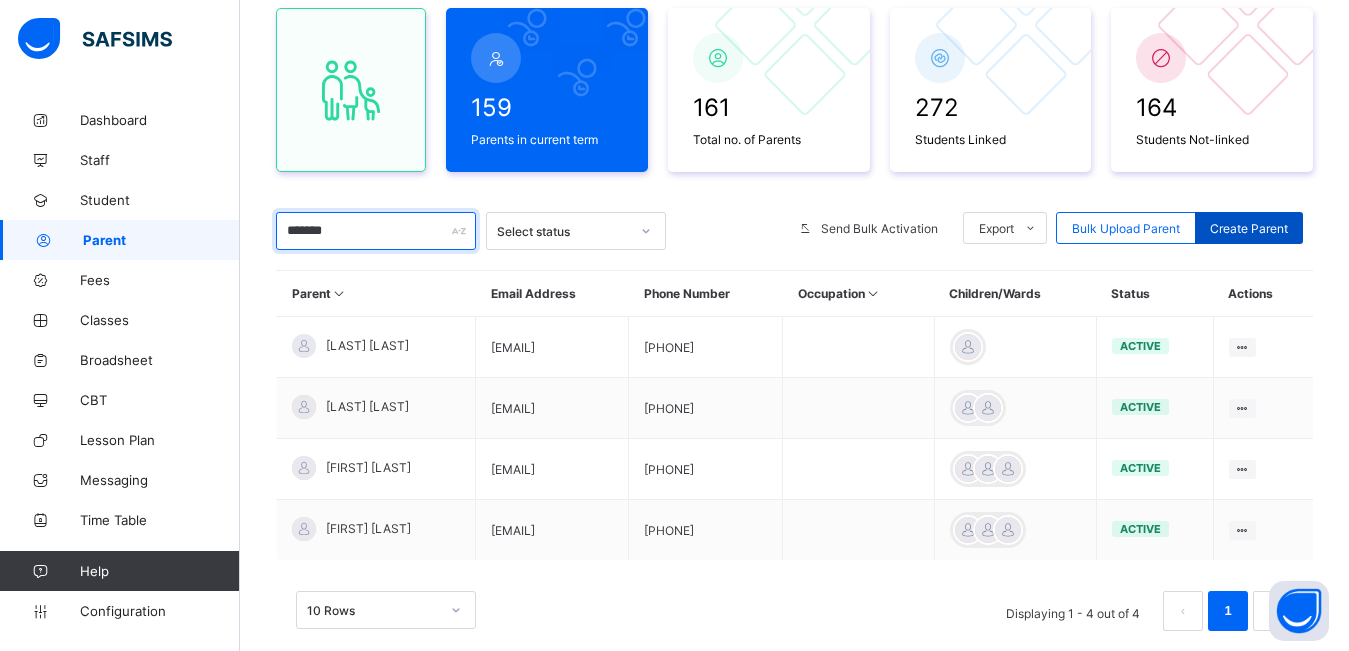 type on "*******" 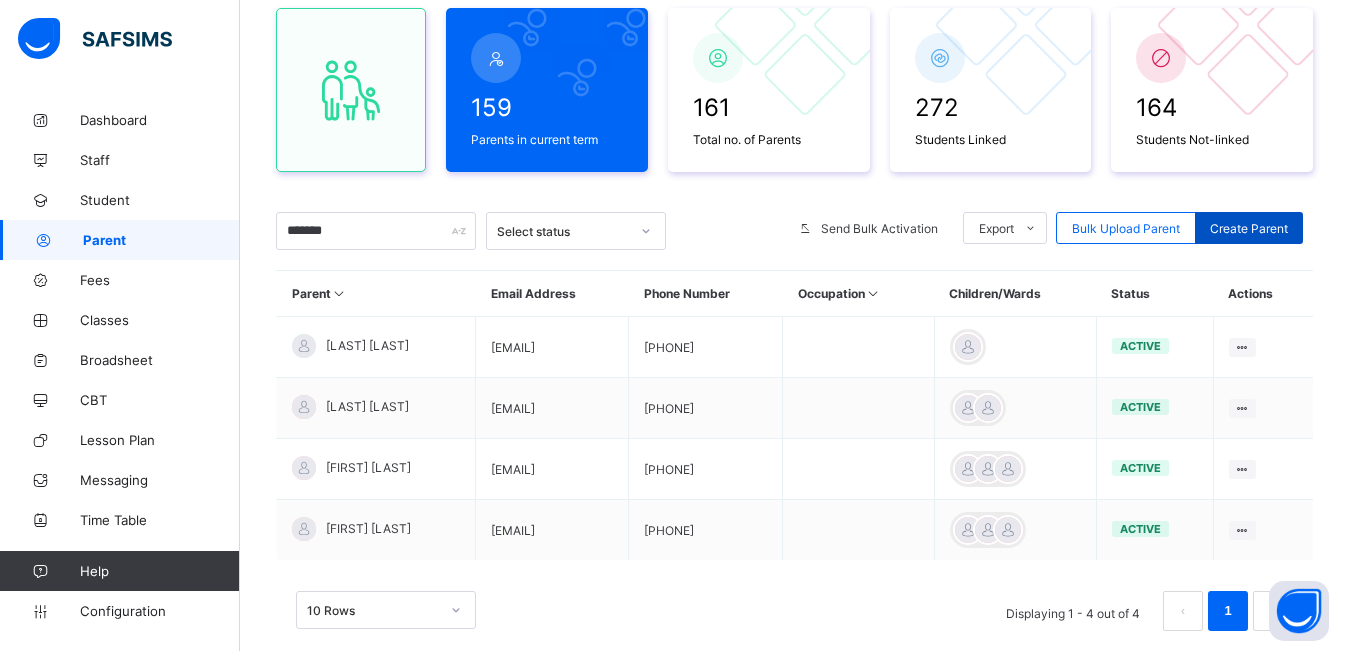 click on "Create Parent" at bounding box center [1249, 228] 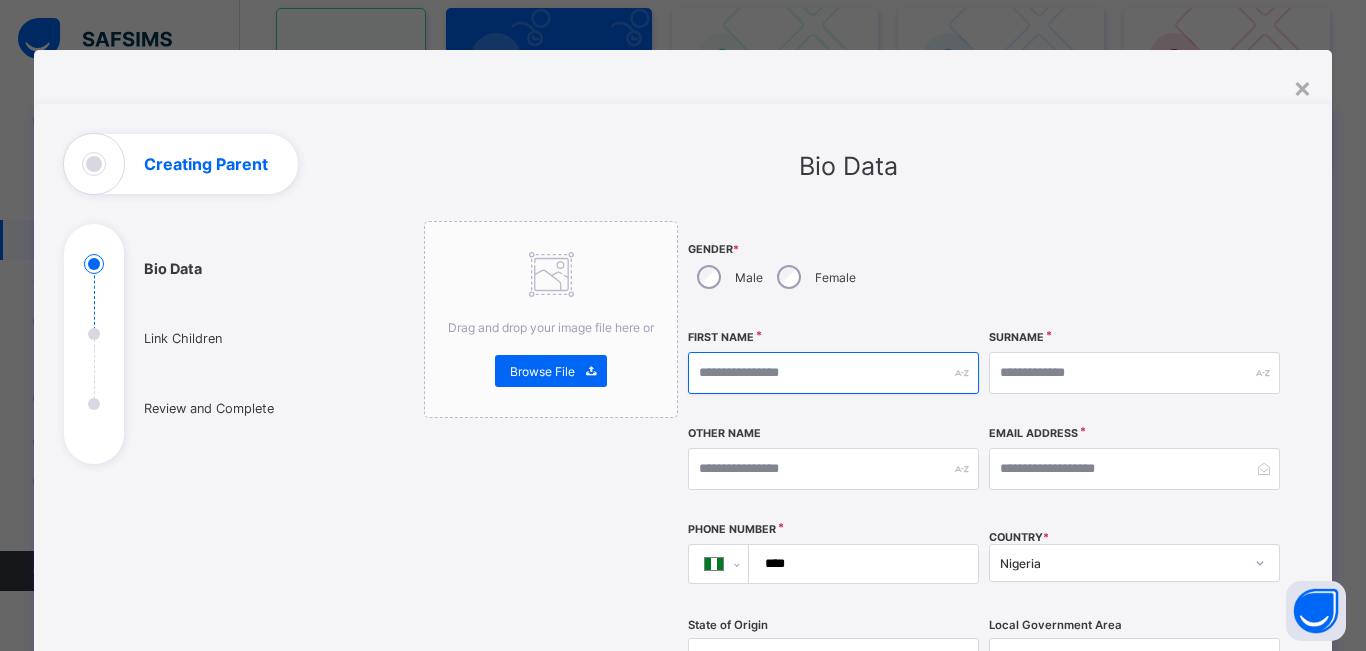 click at bounding box center [833, 373] 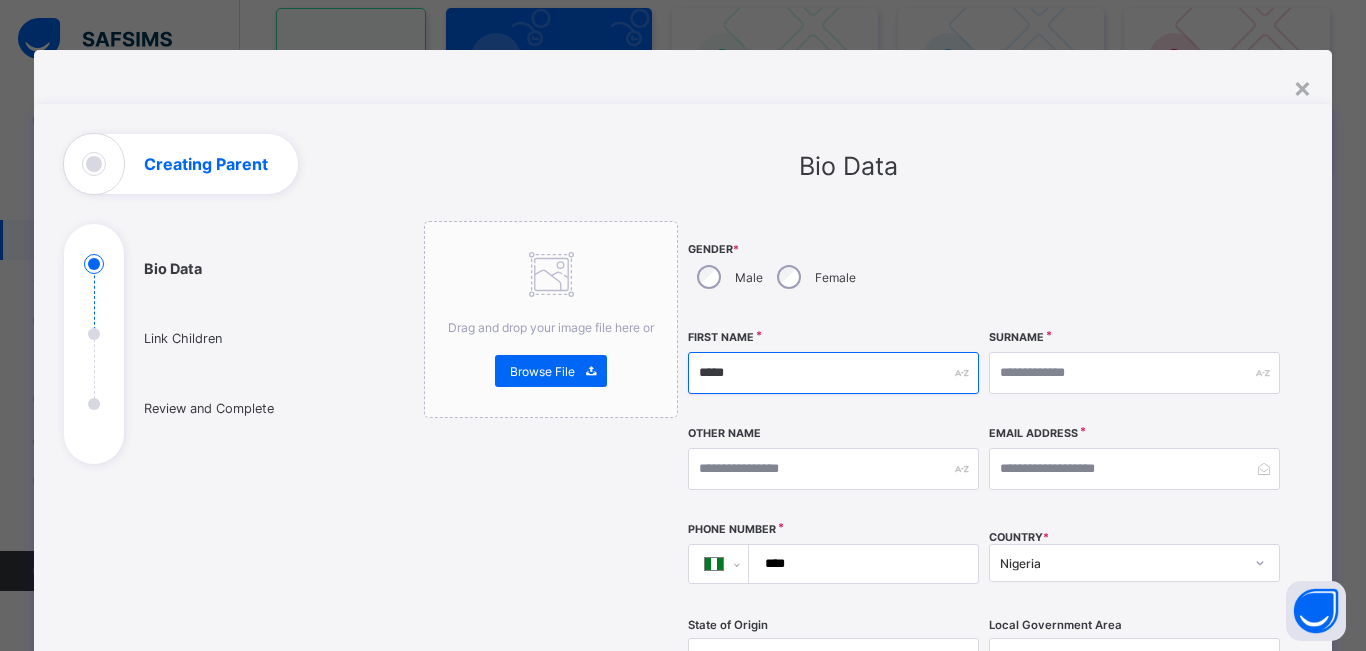 type on "*****" 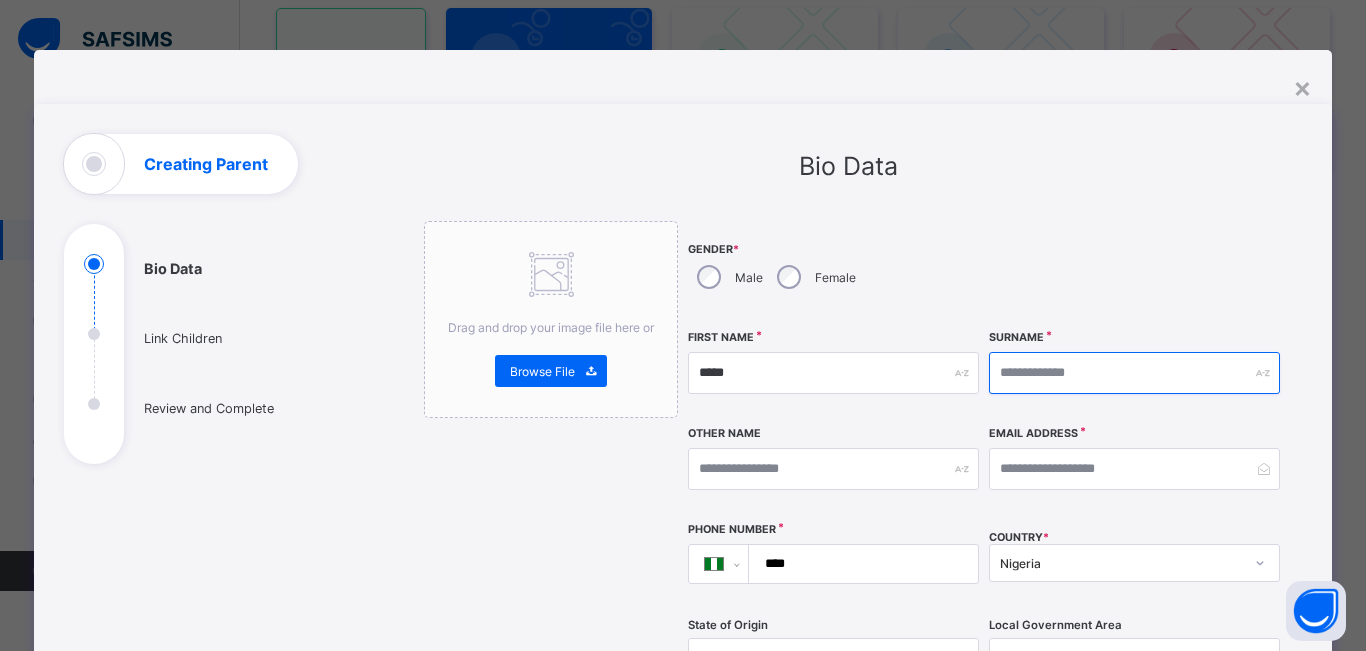 click at bounding box center [1134, 373] 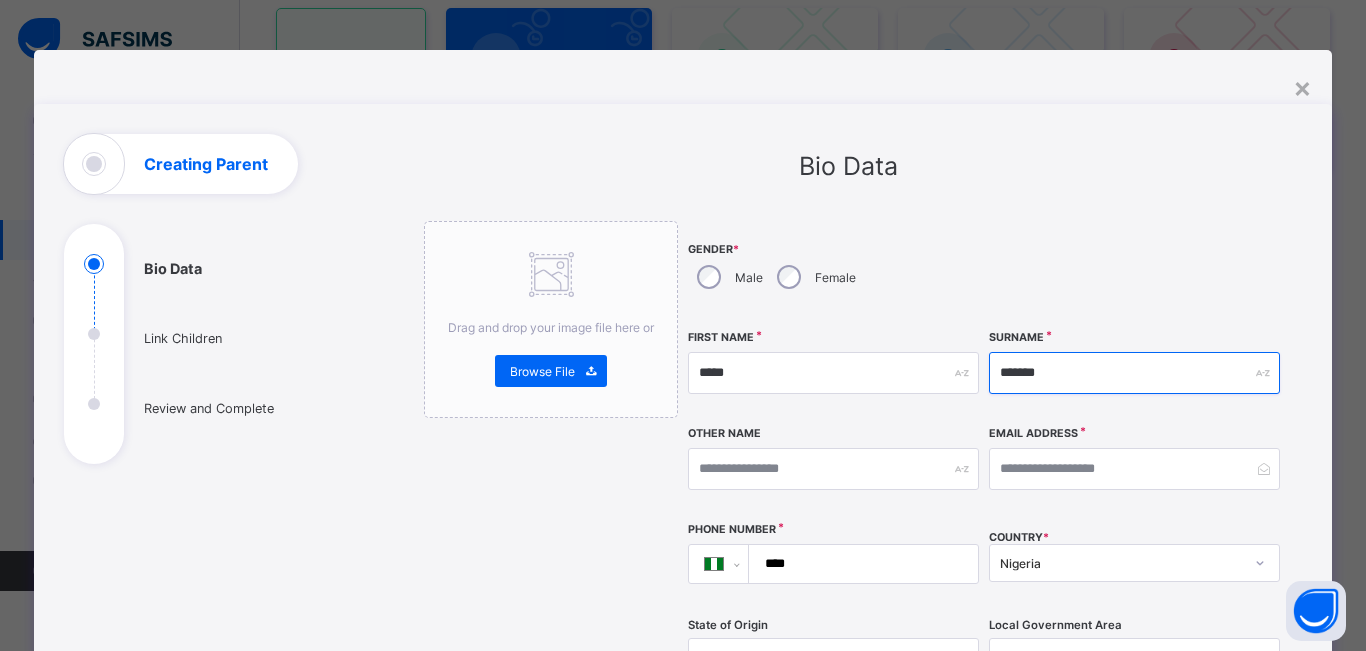 type on "*******" 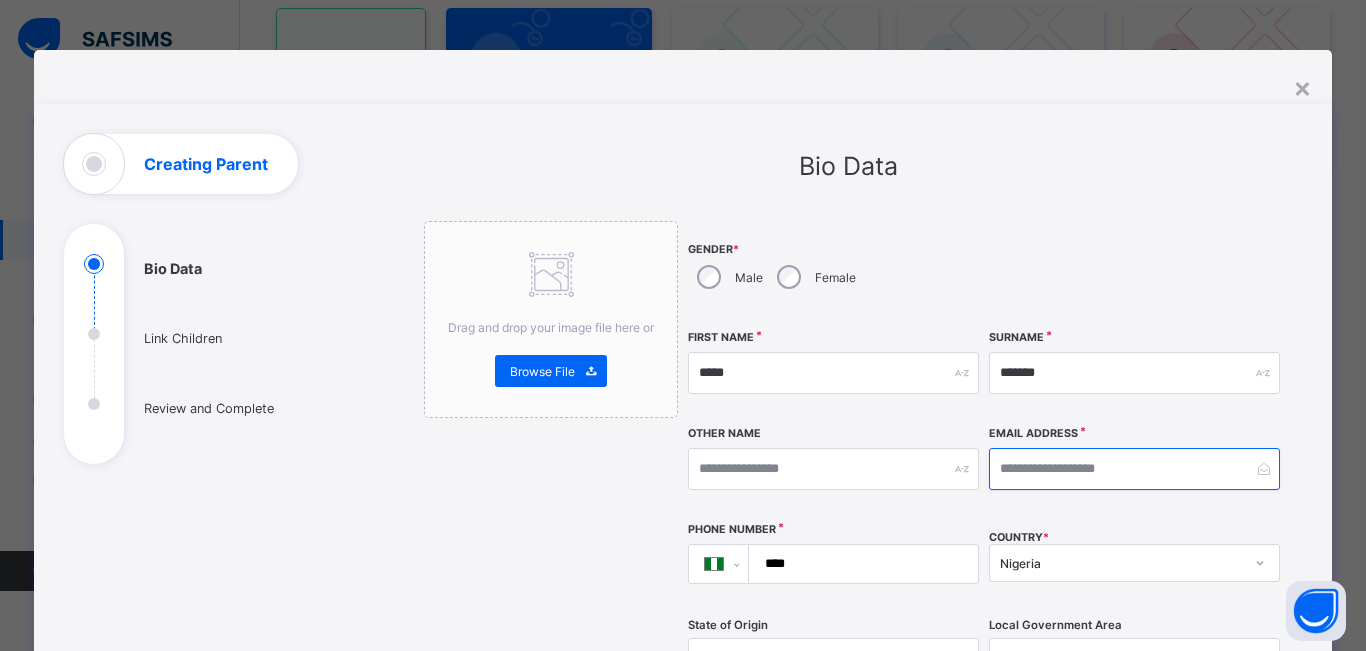 click at bounding box center (1134, 469) 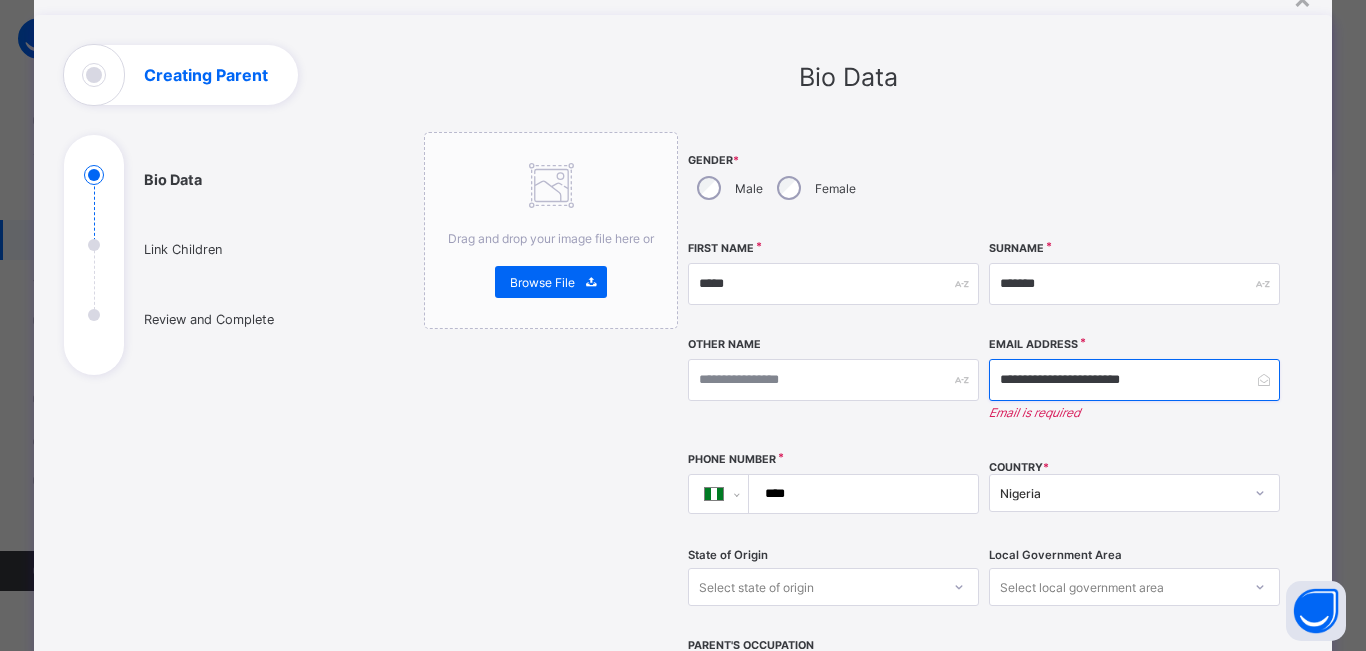 scroll, scrollTop: 104, scrollLeft: 0, axis: vertical 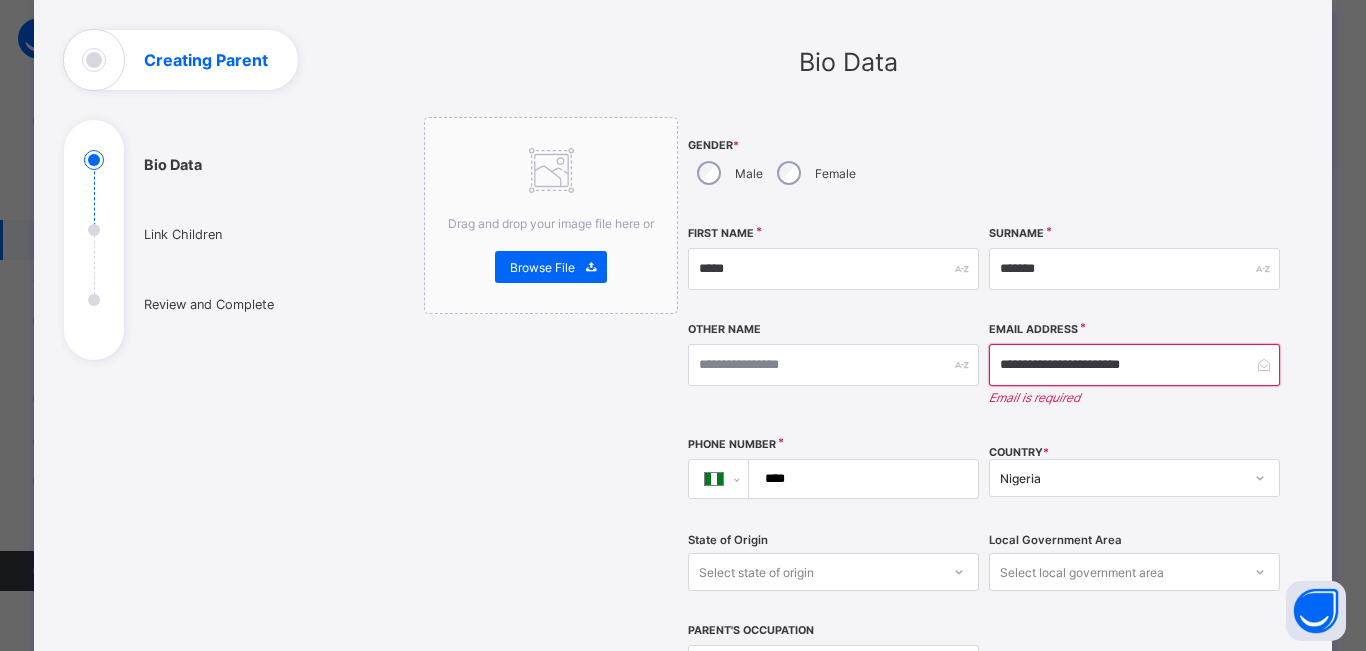 click on "****" at bounding box center [859, 479] 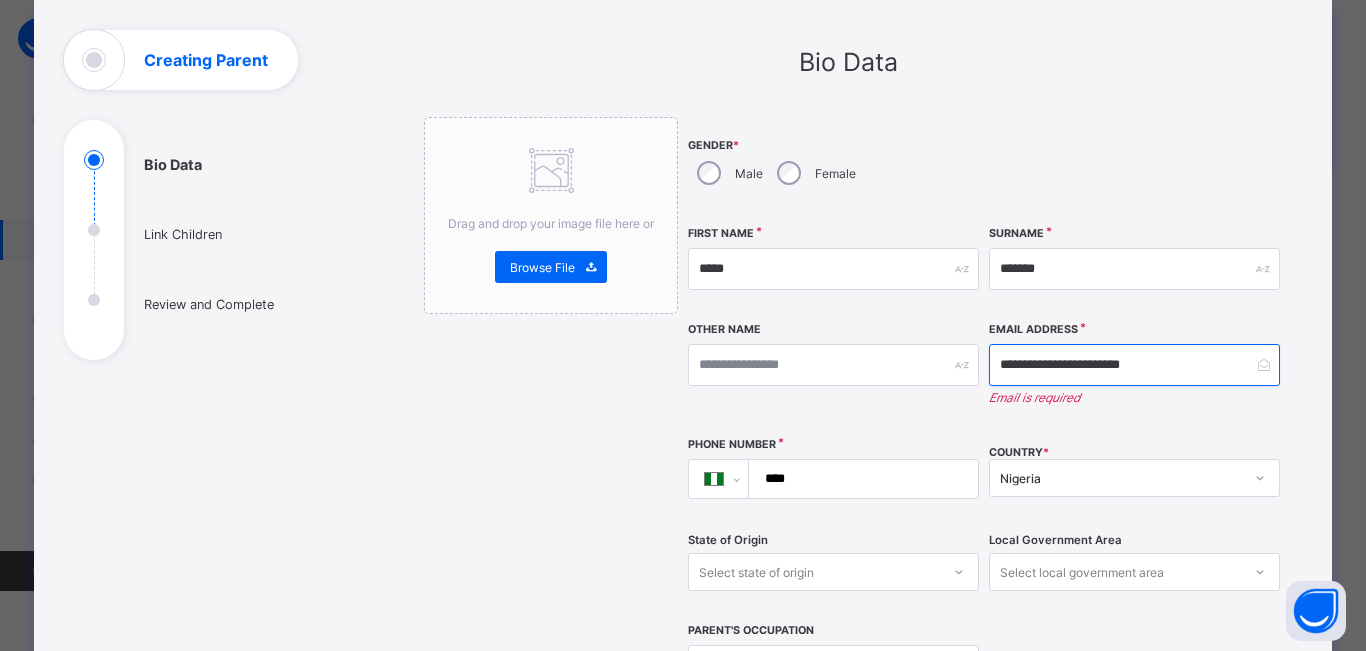 click on "**********" at bounding box center [1134, 365] 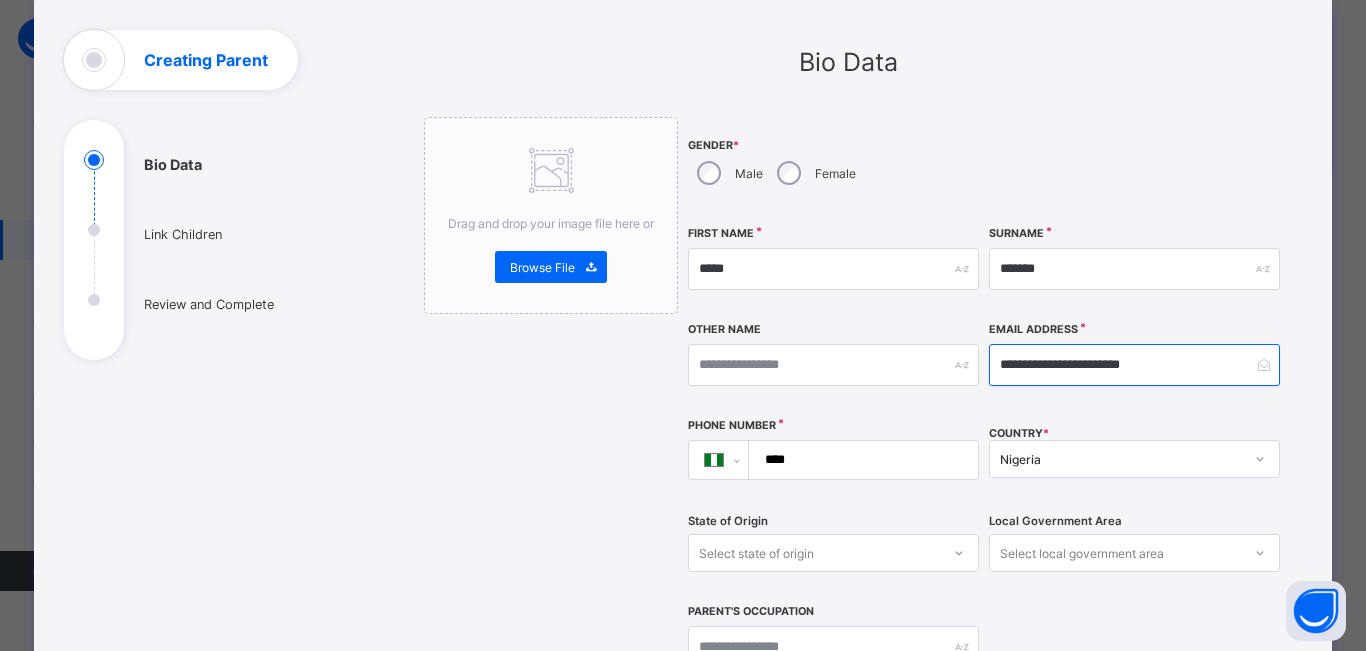 type on "**********" 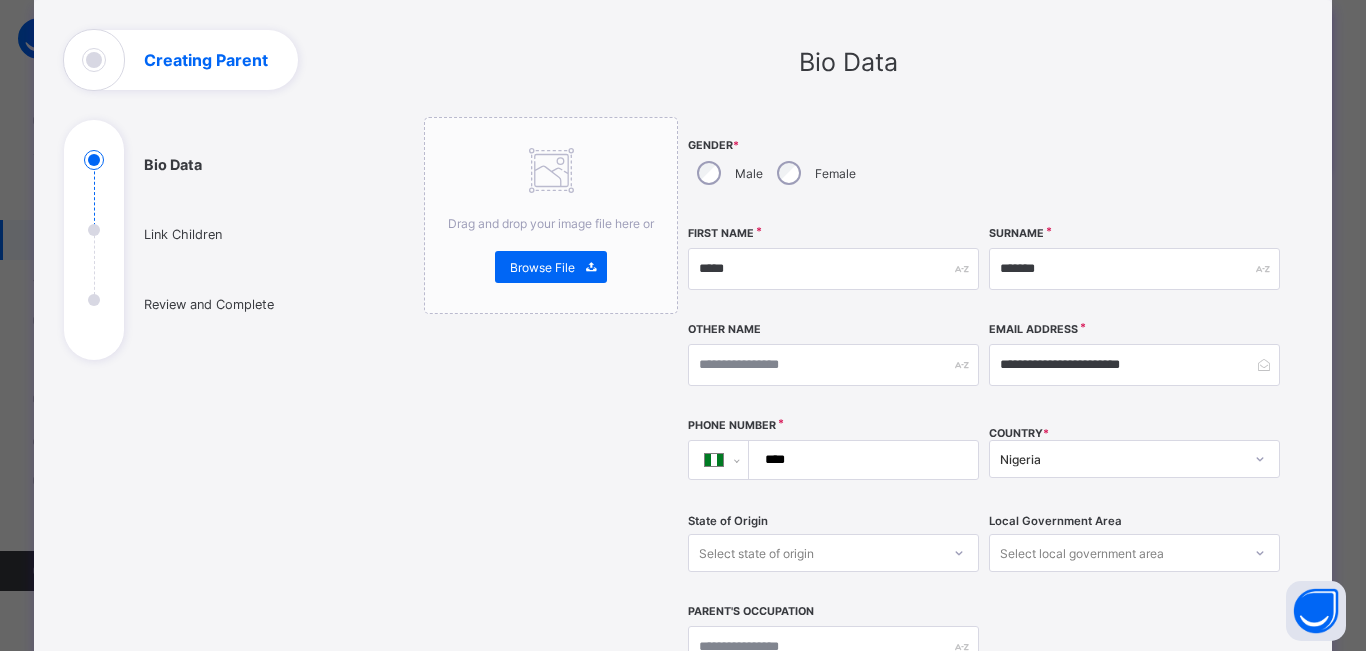 click on "****" at bounding box center (859, 460) 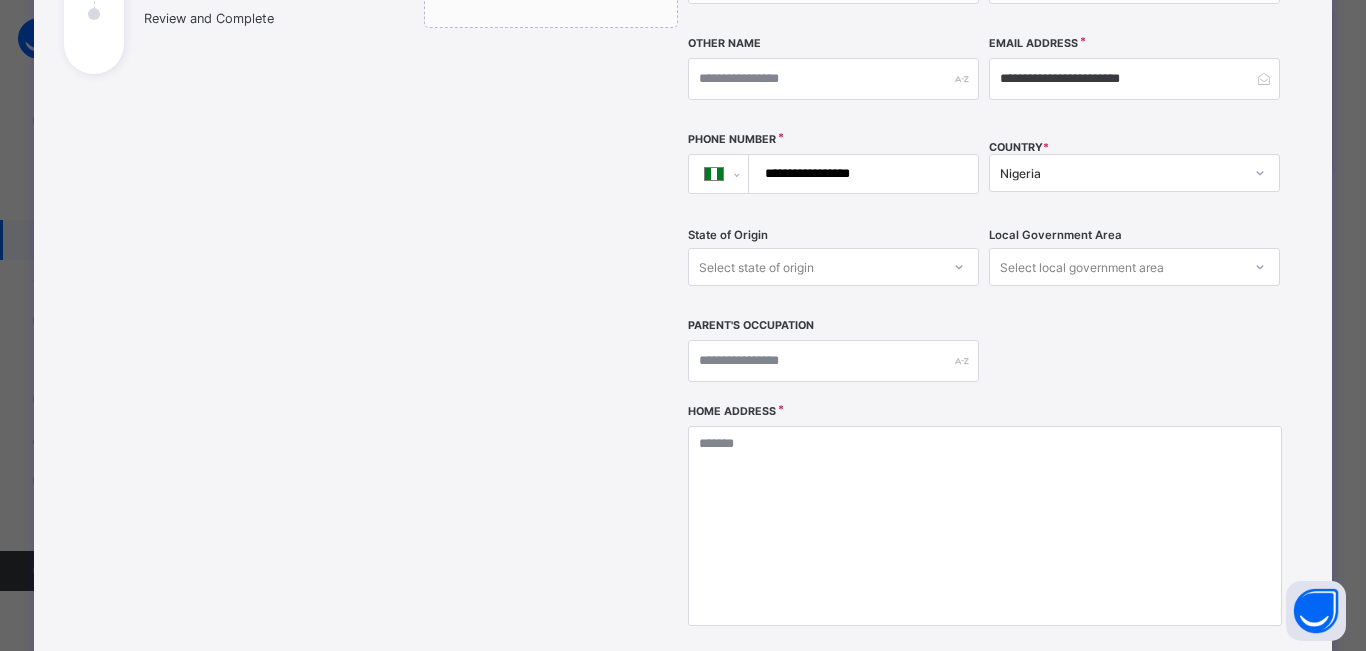 scroll, scrollTop: 395, scrollLeft: 0, axis: vertical 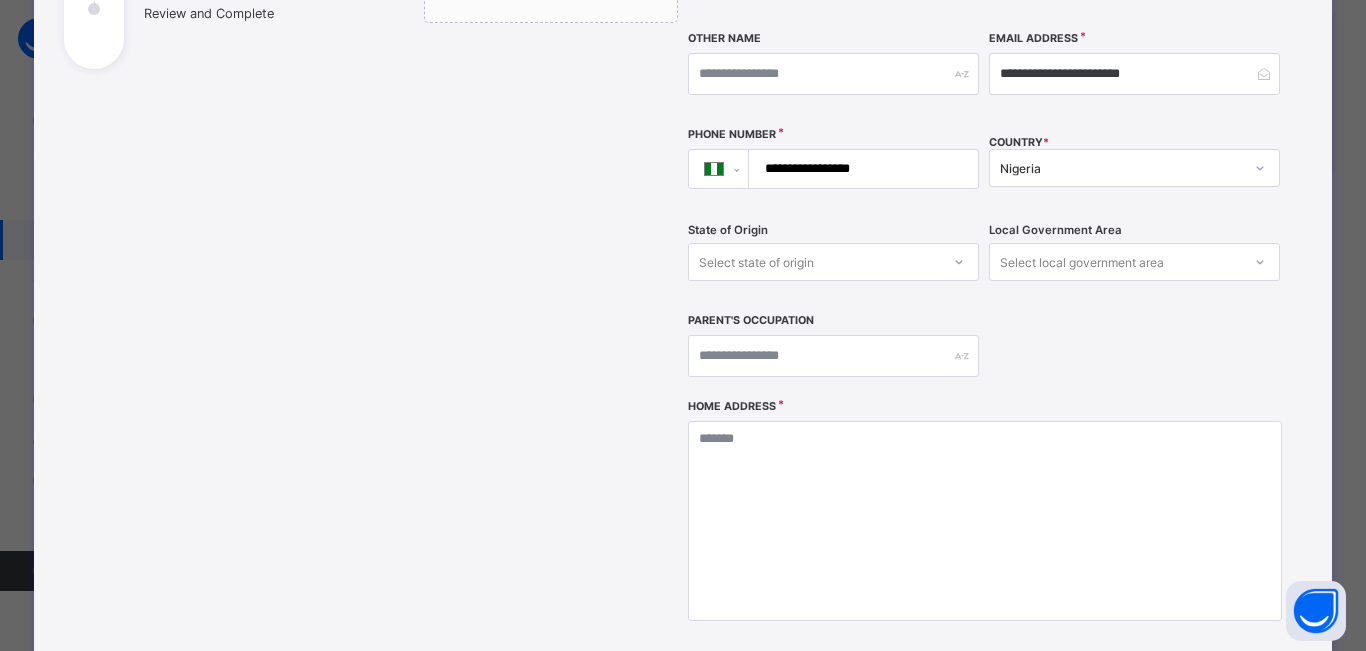 type on "**********" 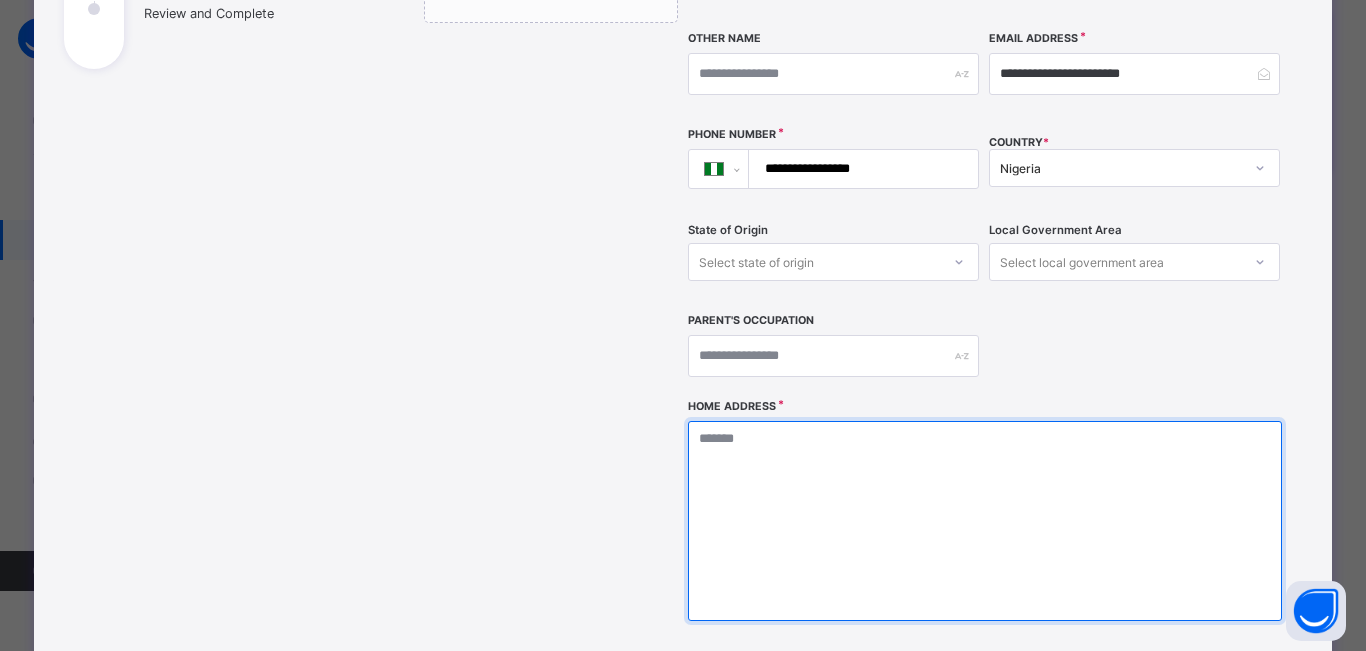 click at bounding box center [984, 521] 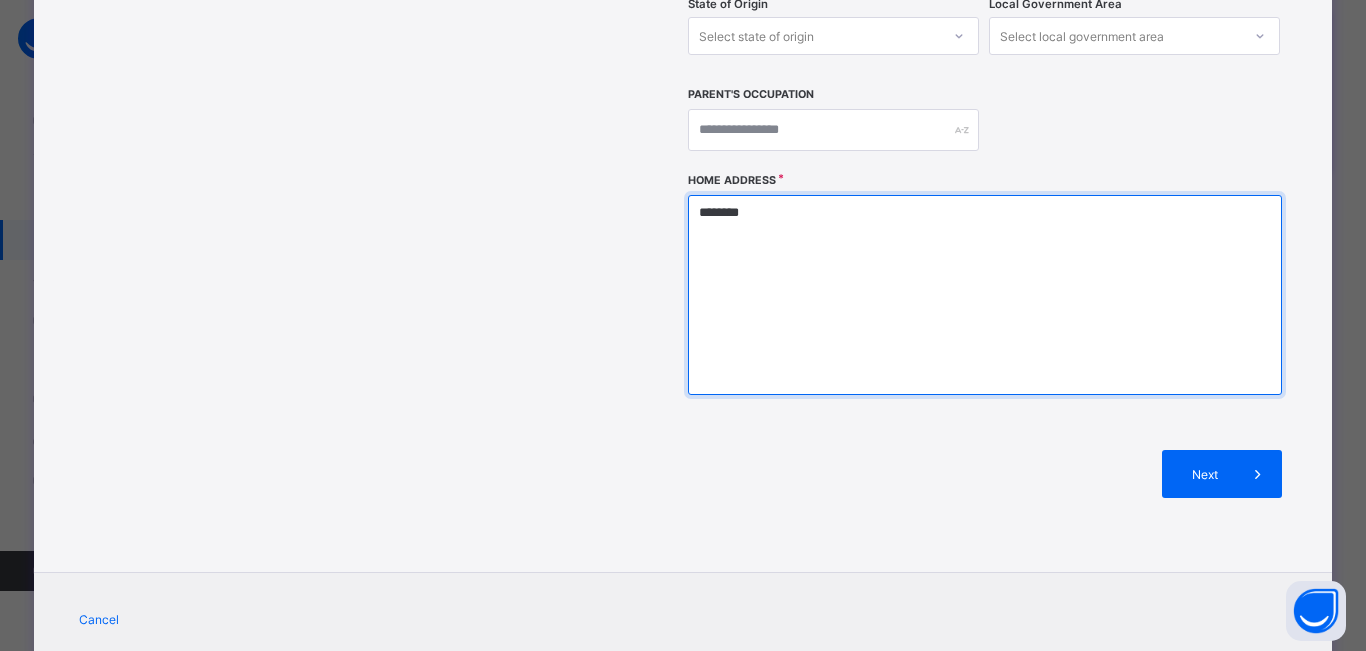scroll, scrollTop: 624, scrollLeft: 0, axis: vertical 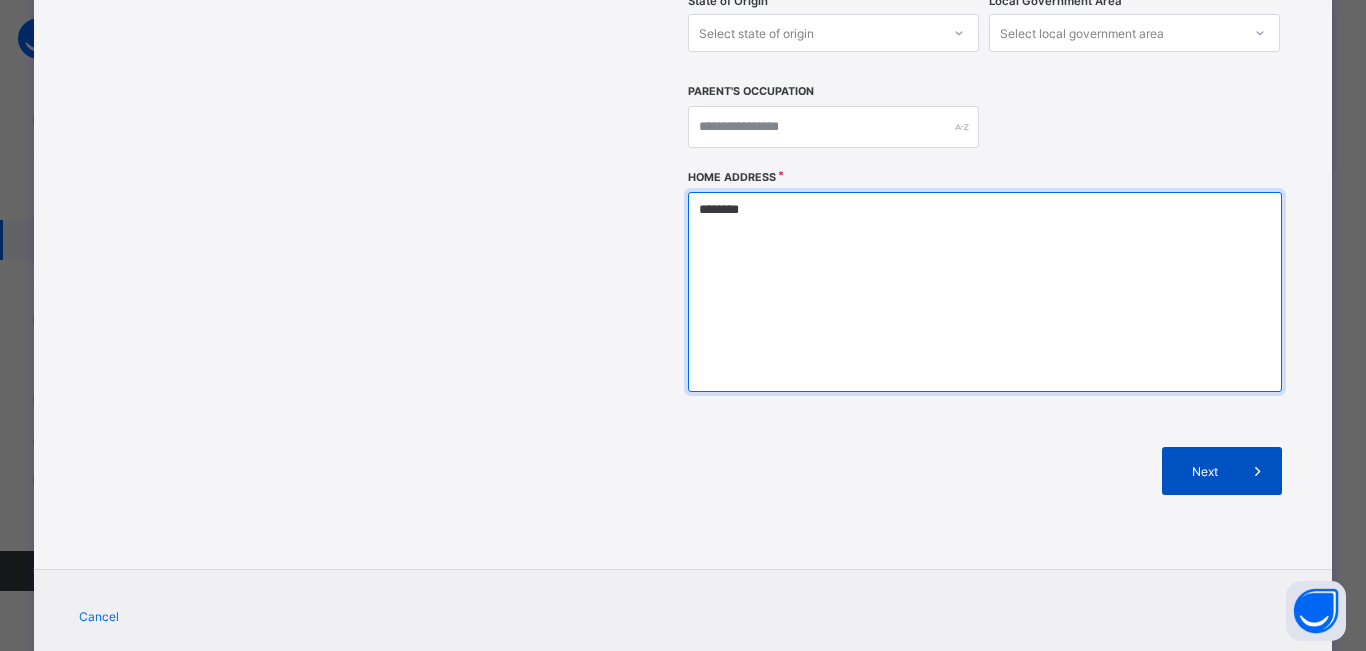 type on "********" 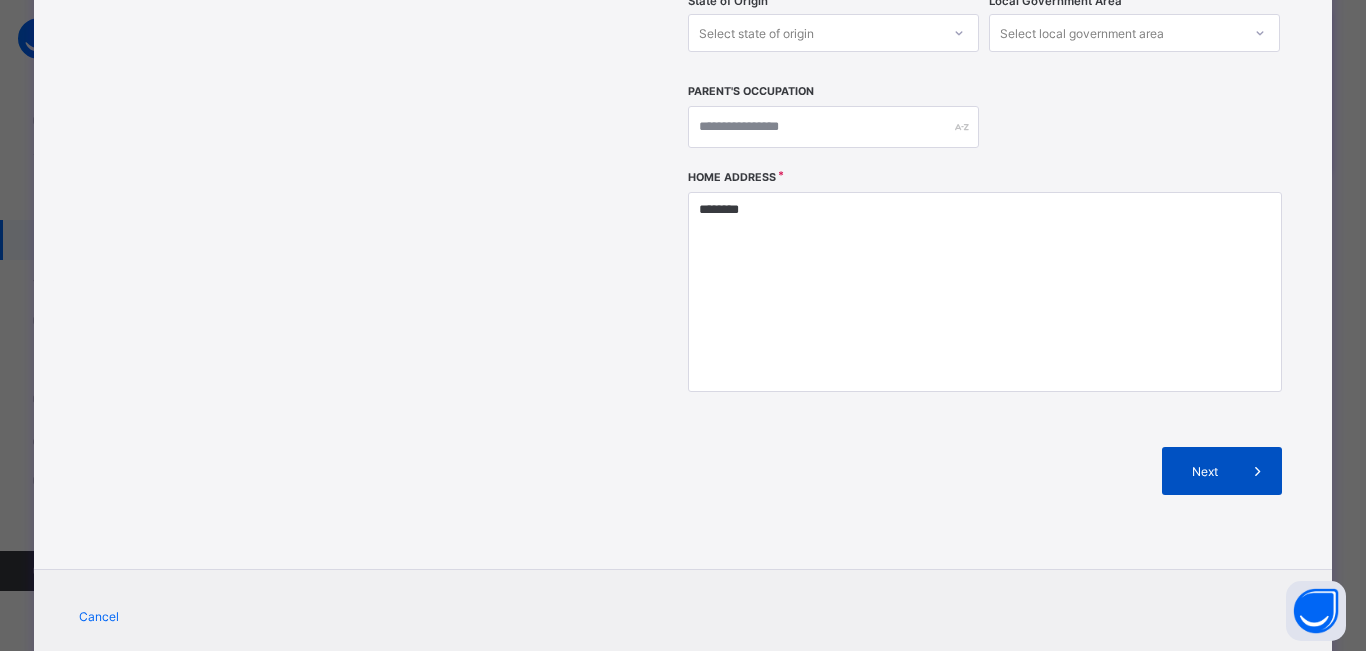 click on "Next" at bounding box center (1222, 471) 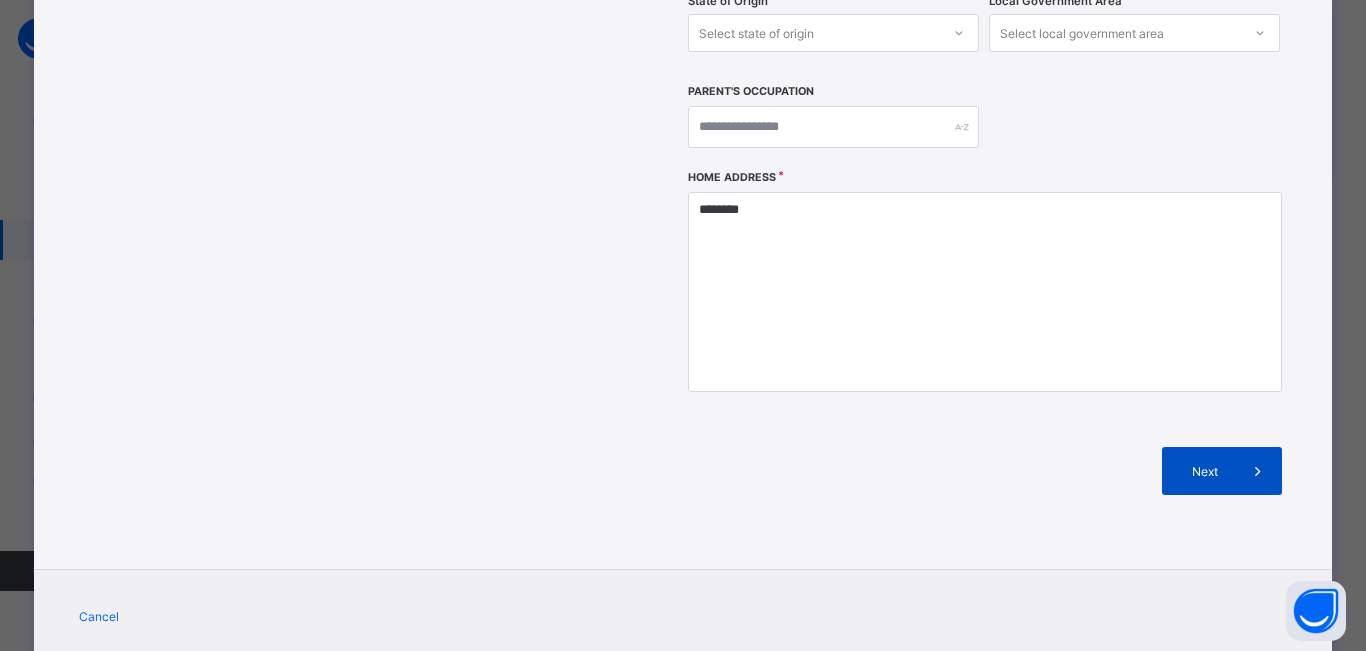 scroll, scrollTop: 99, scrollLeft: 0, axis: vertical 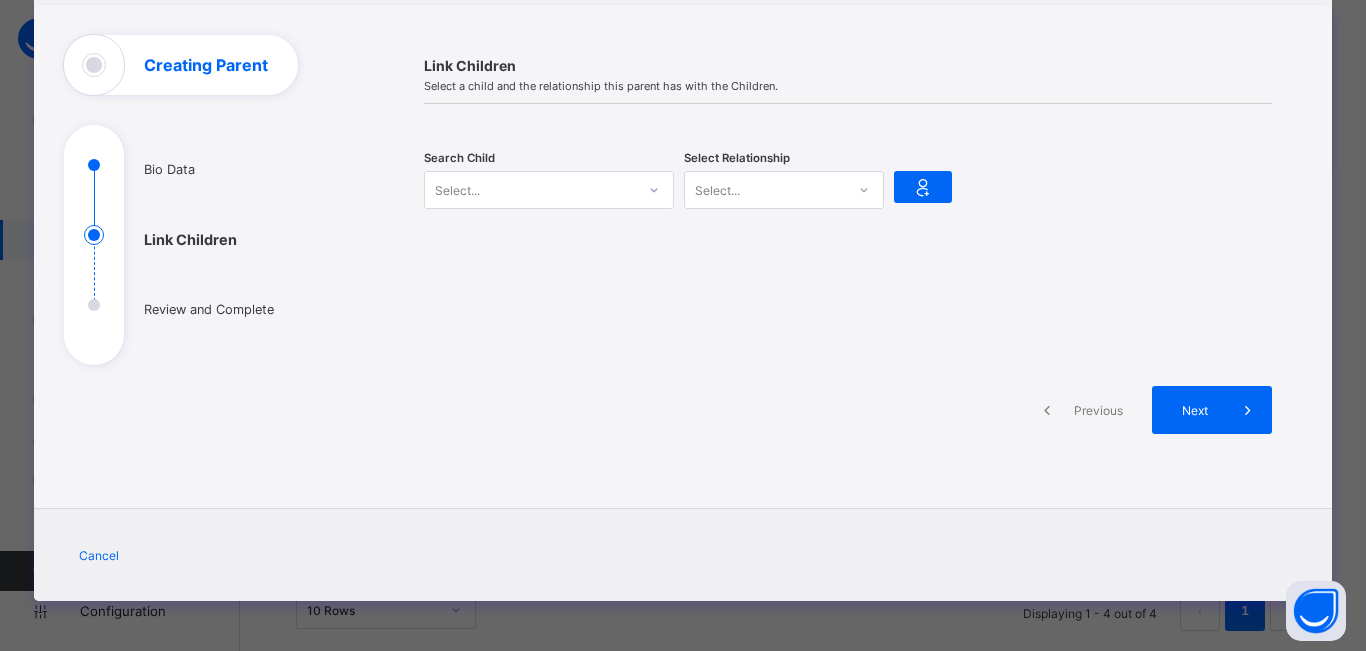 click on "Select..." at bounding box center [530, 190] 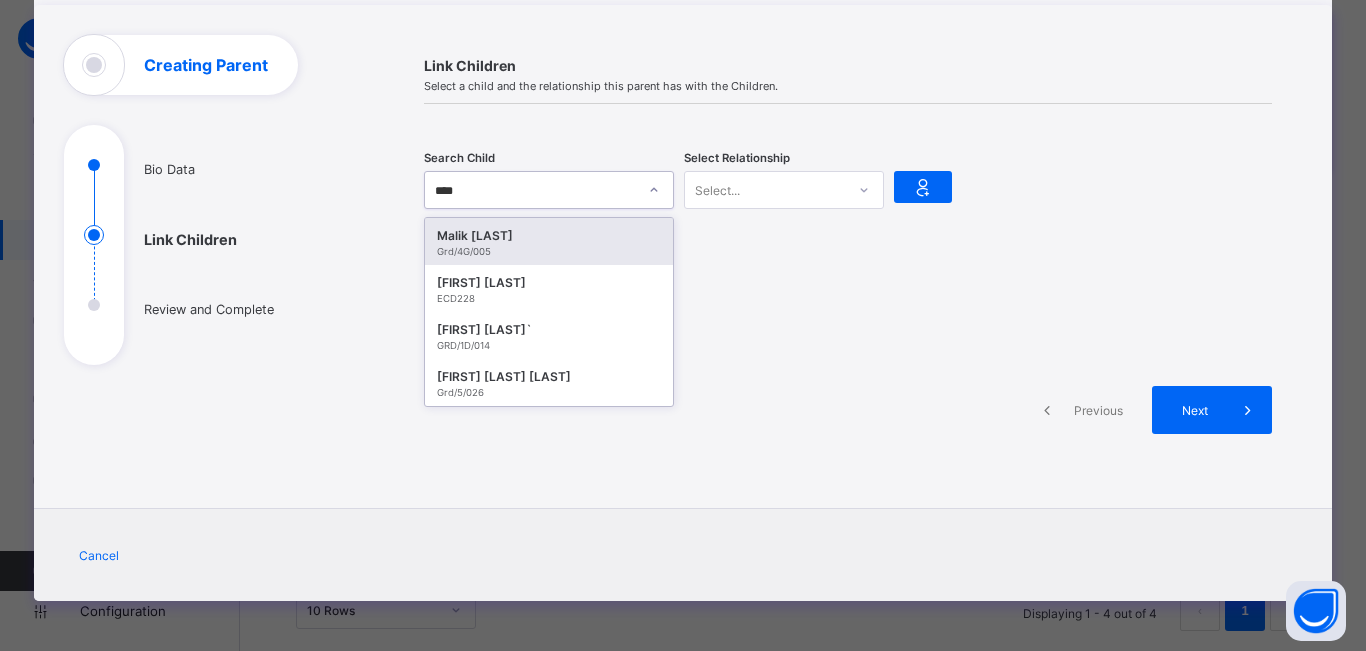 type on "*****" 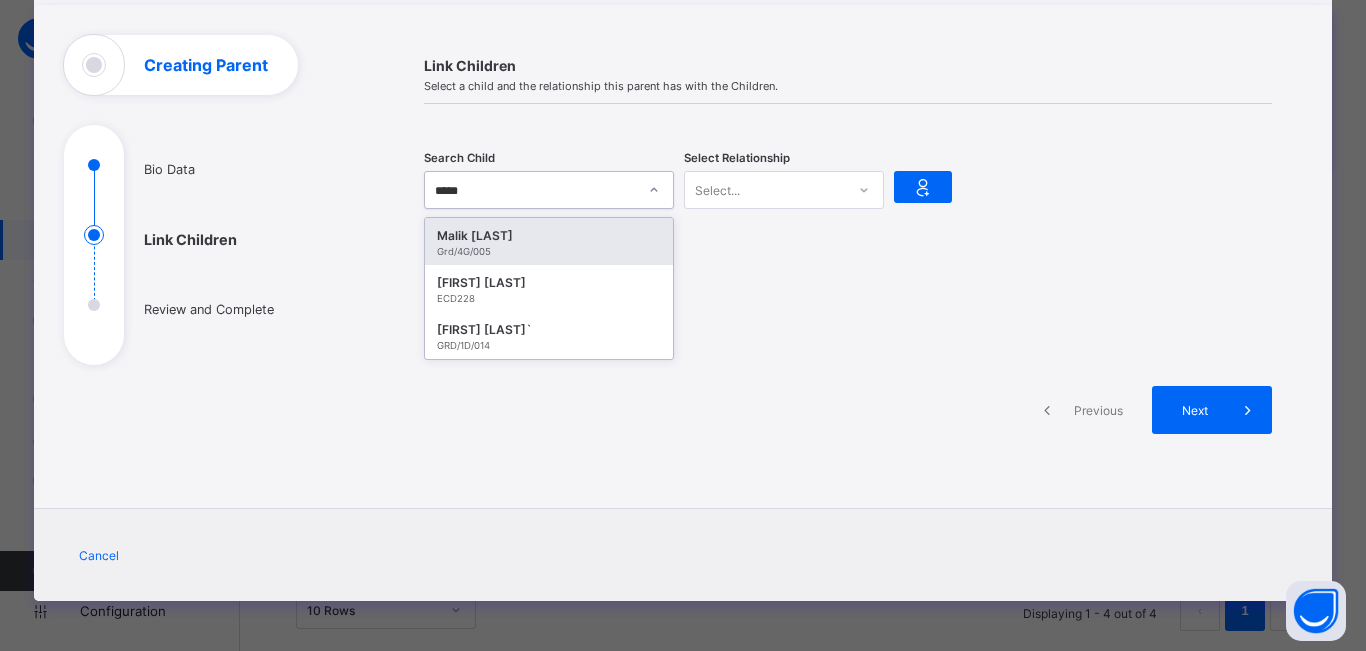 click on "Grd/4G/005" at bounding box center [549, 251] 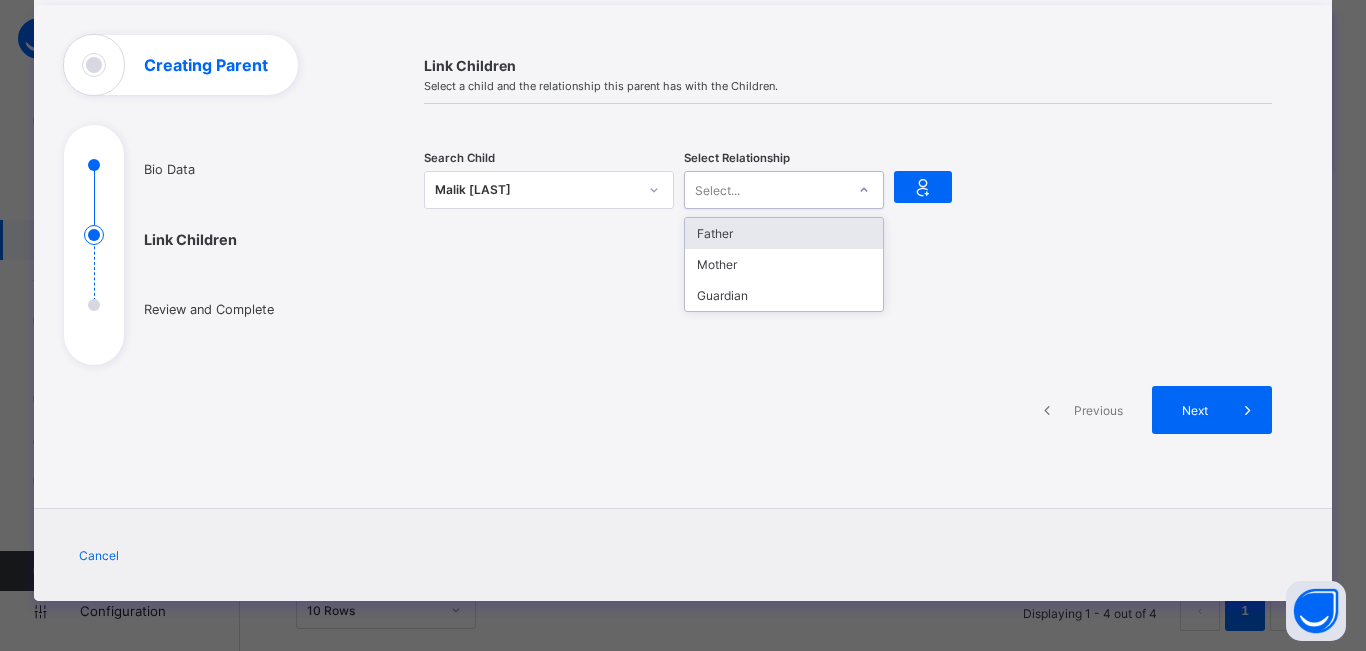 click 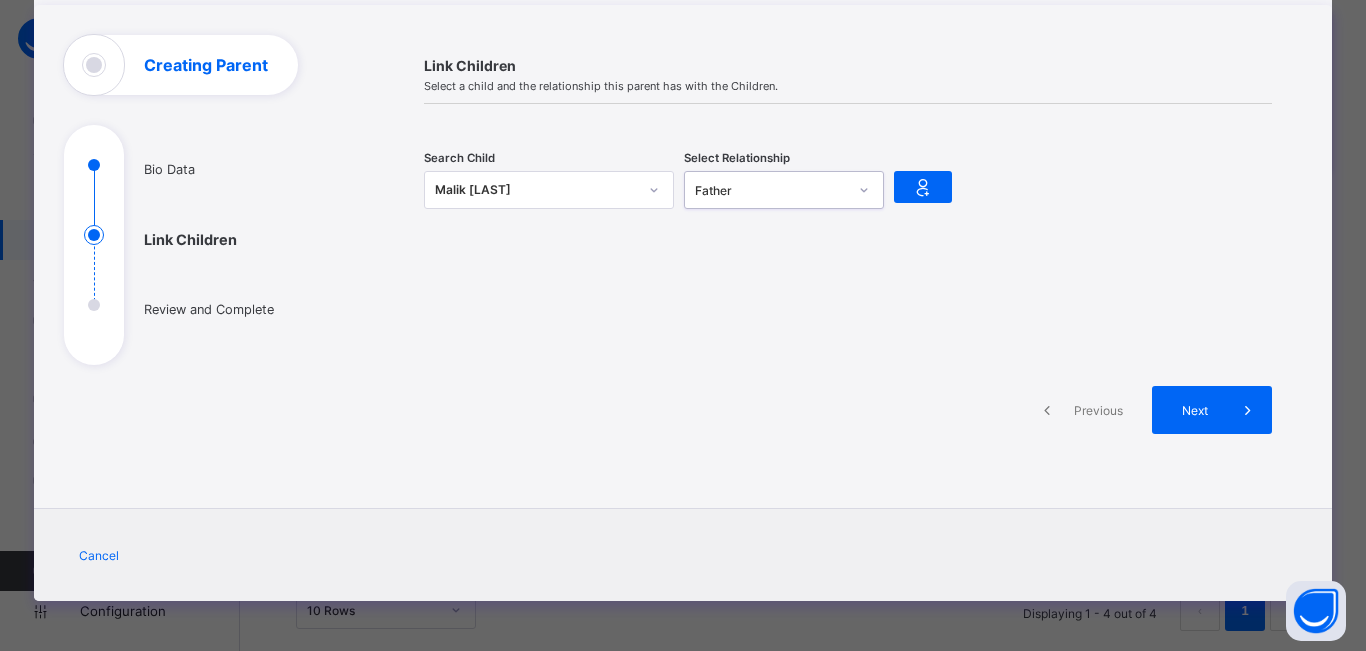 click on "Malik  [LAST]" at bounding box center (536, 190) 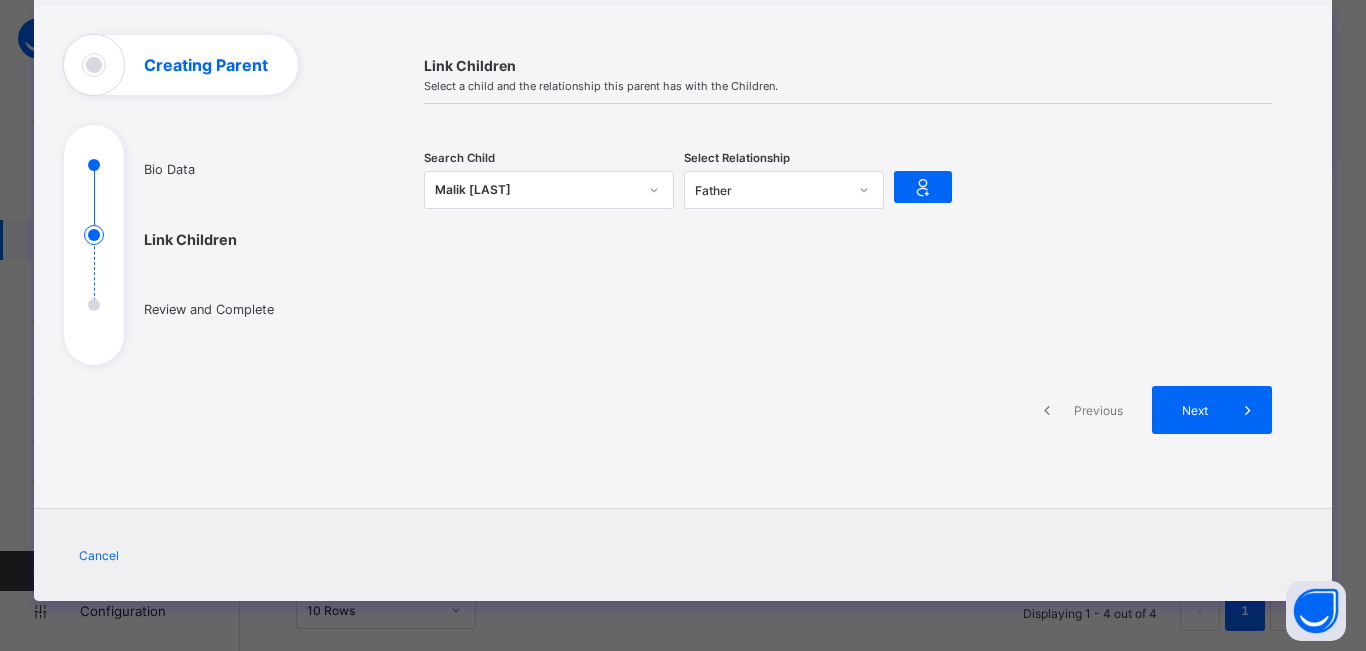 click at bounding box center [848, 301] 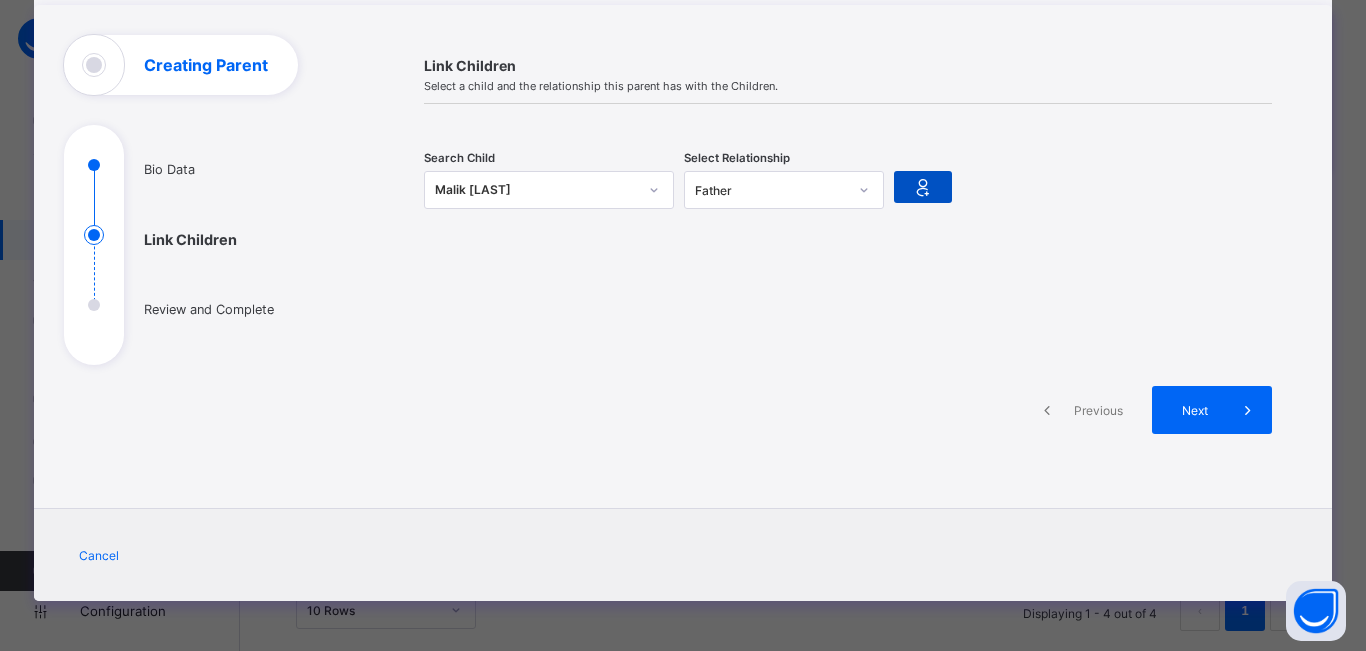 click at bounding box center (923, 187) 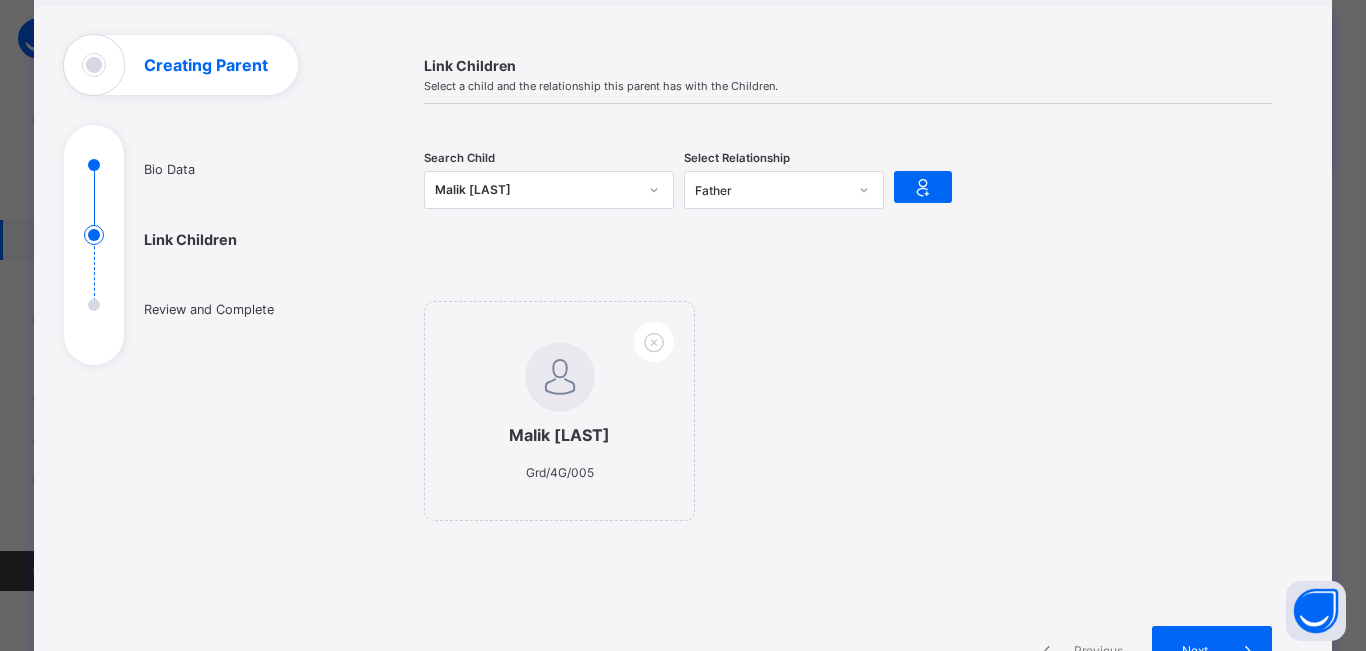 click on "Malik  [LAST]" at bounding box center (536, 190) 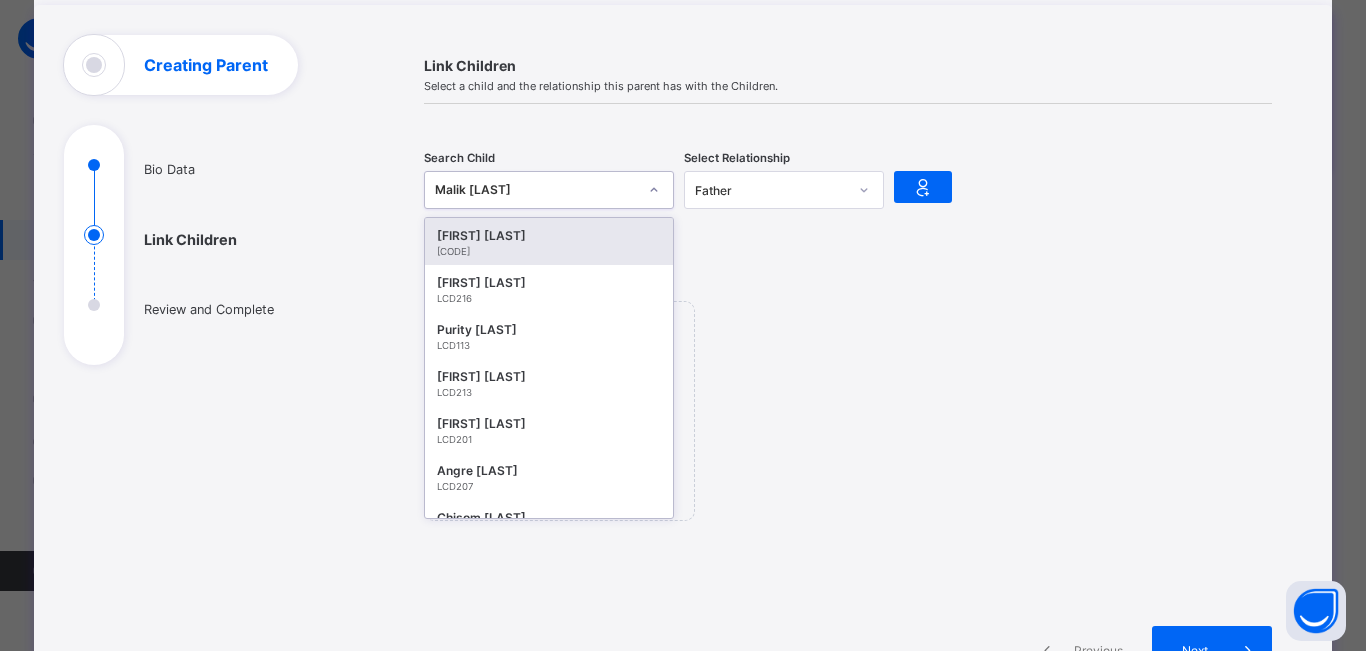 click on "Malik  Lawal     [CODE]" at bounding box center [848, 421] 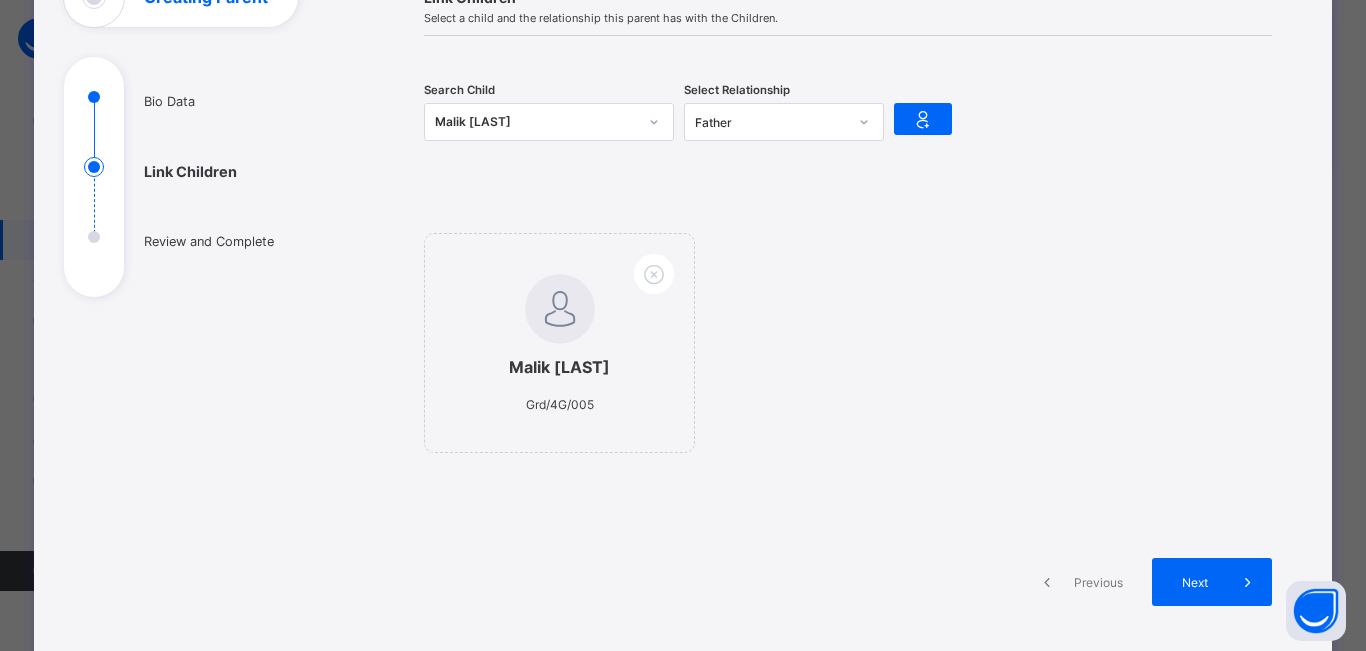 scroll, scrollTop: 0, scrollLeft: 0, axis: both 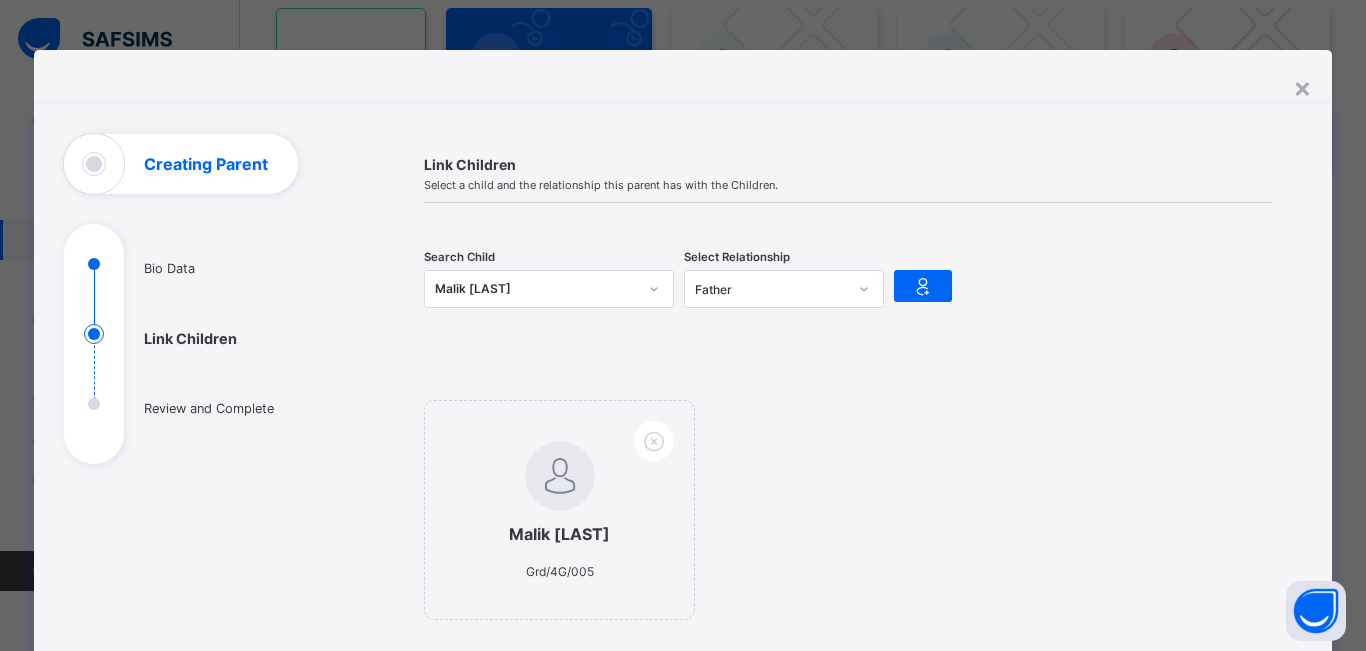 click on "Malik  [LAST]" at bounding box center [536, 289] 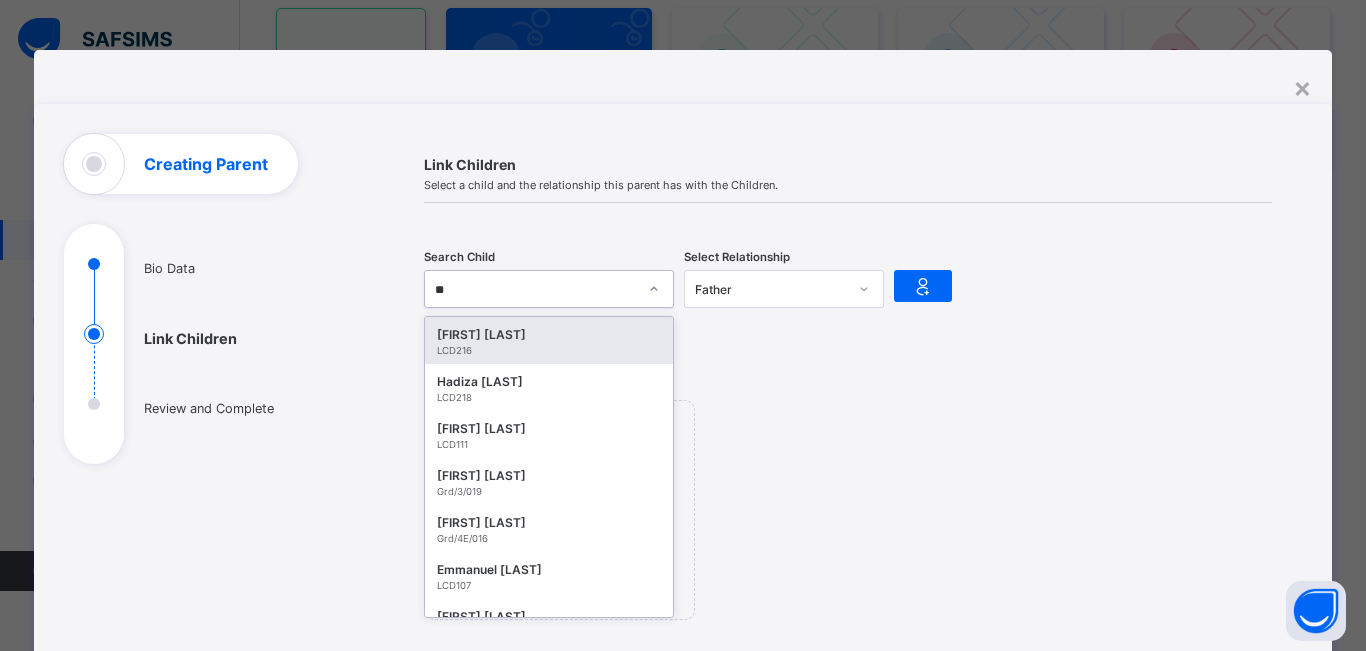 type on "*" 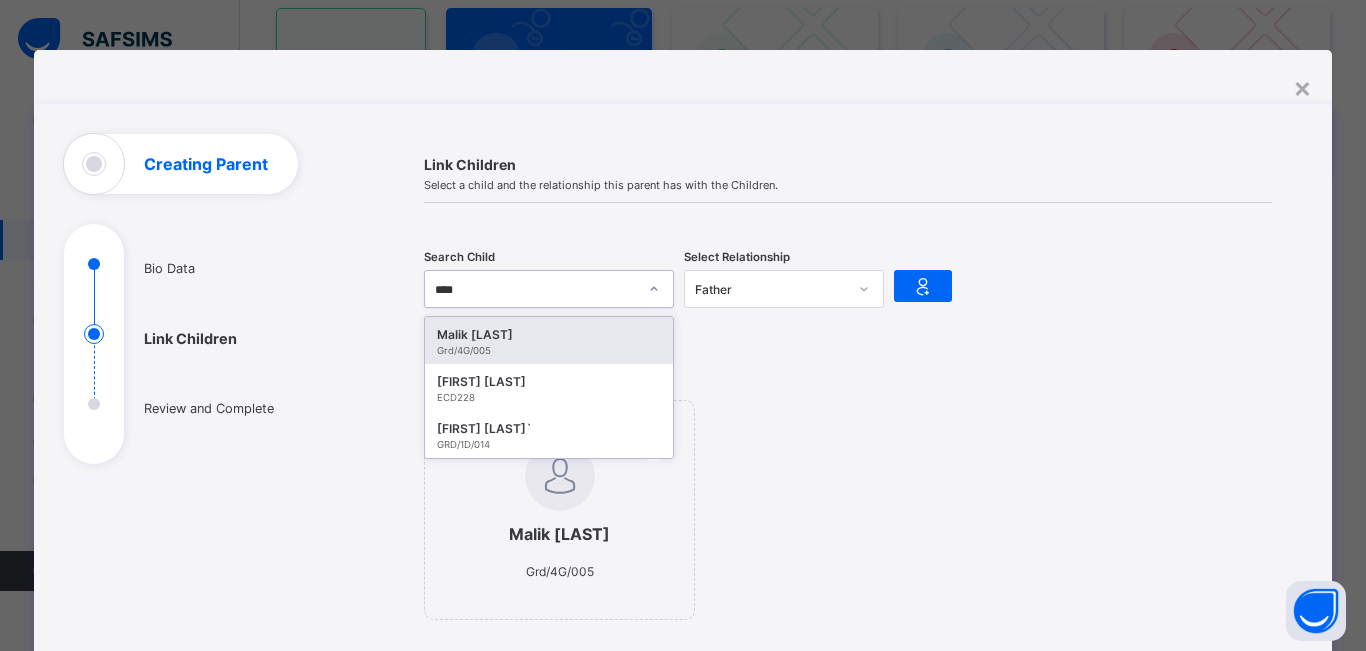 type on "*****" 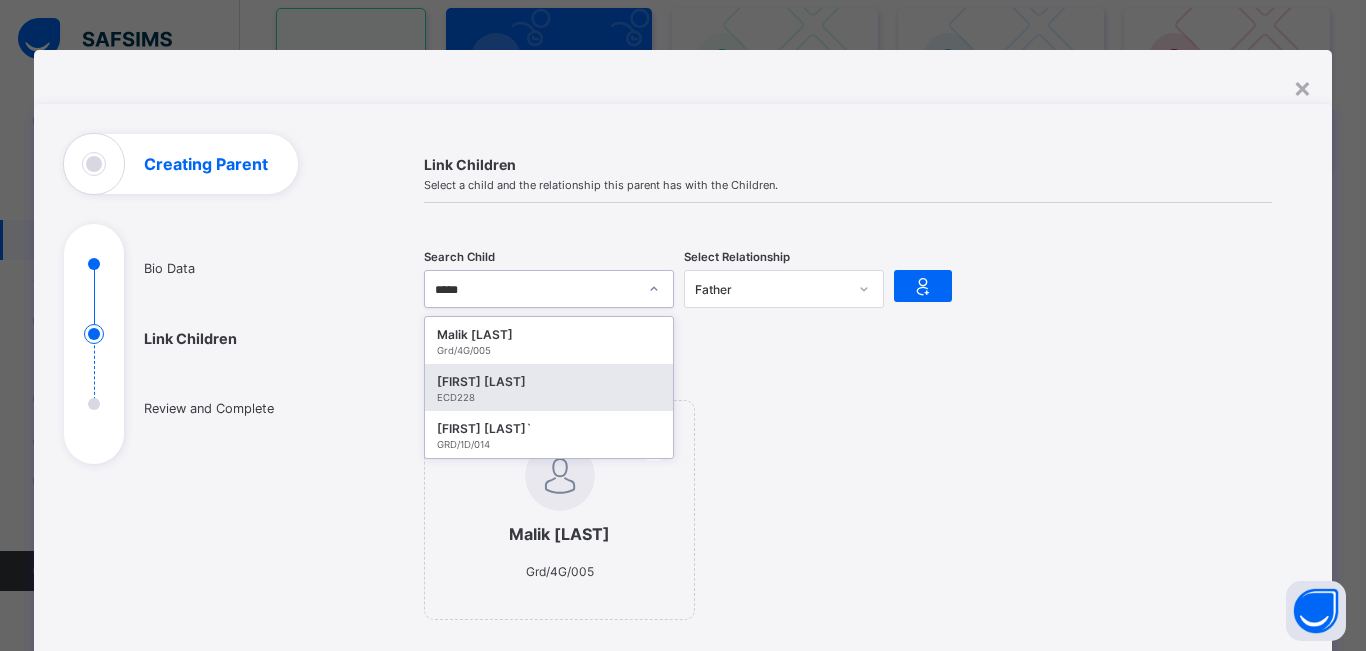 click on "ECD228" at bounding box center (549, 397) 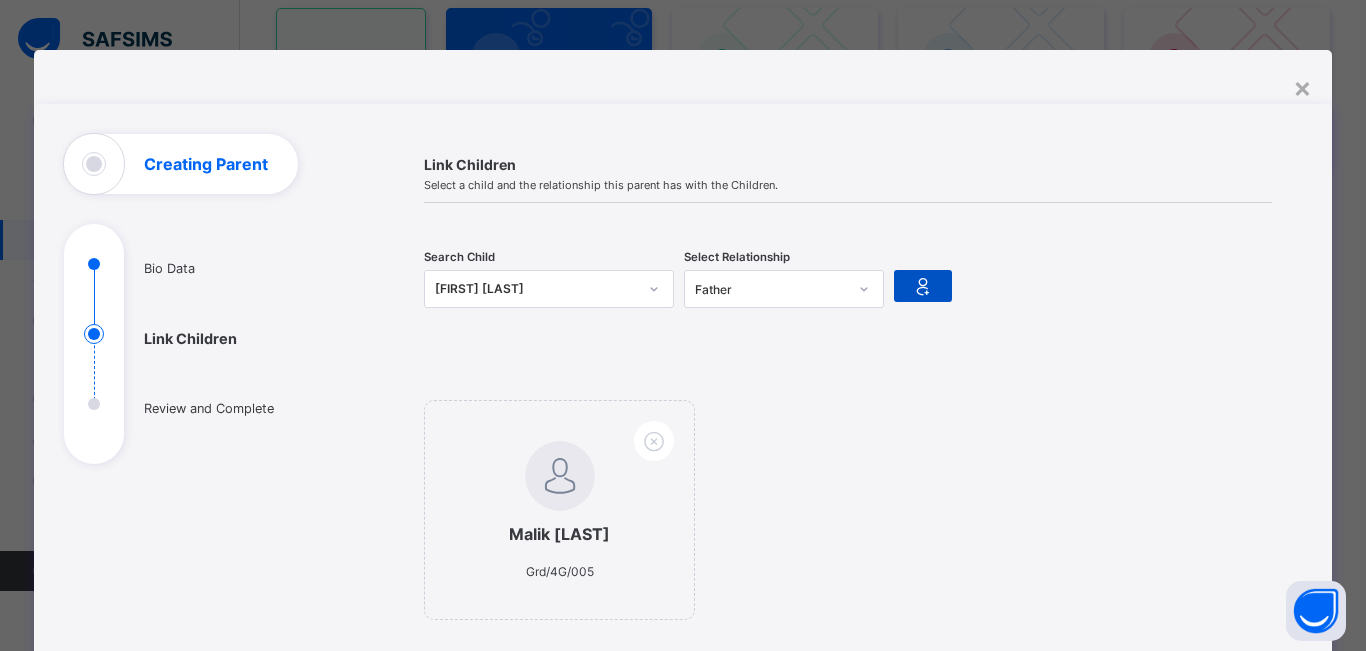 click at bounding box center (923, 286) 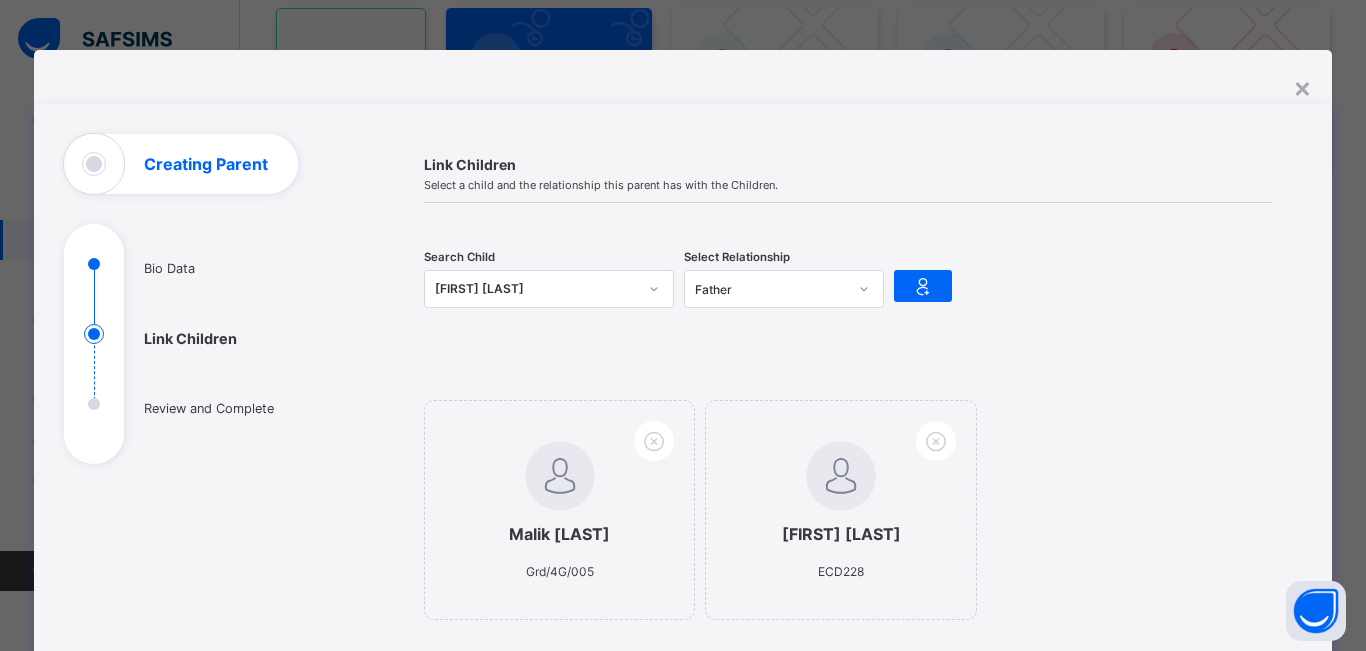 click on "[FIRST]  [LAST]" at bounding box center (536, 289) 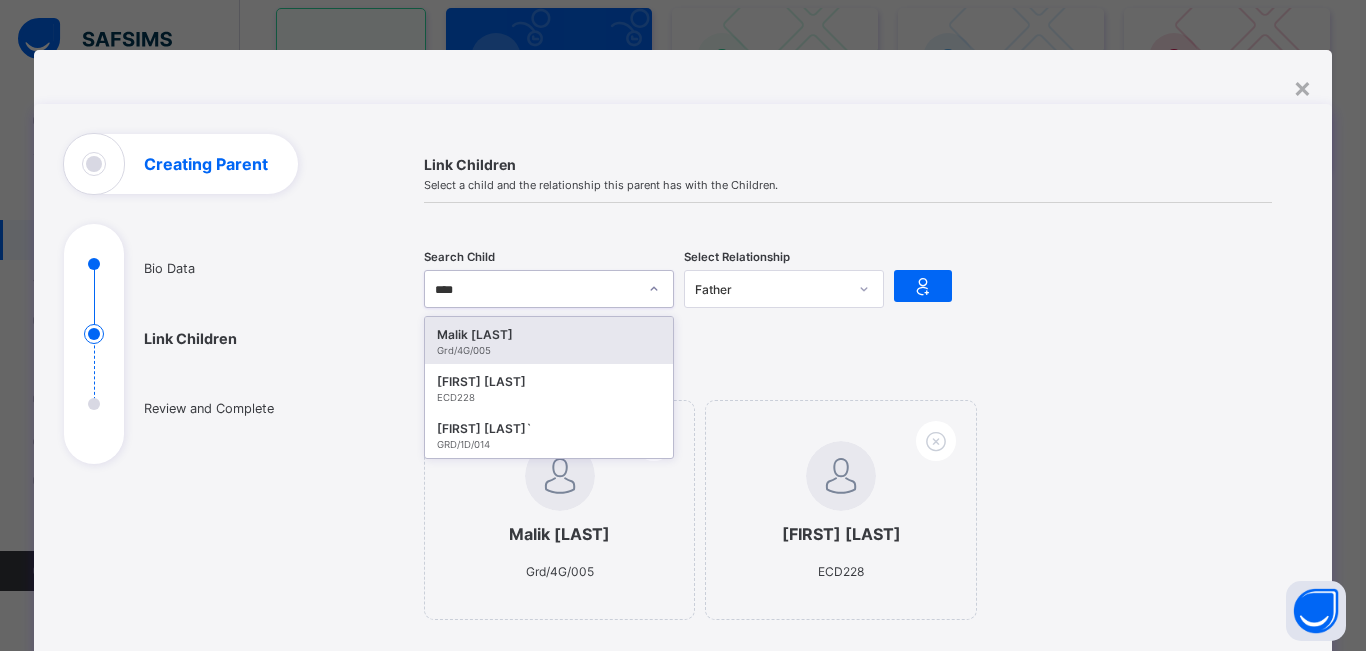 type on "*****" 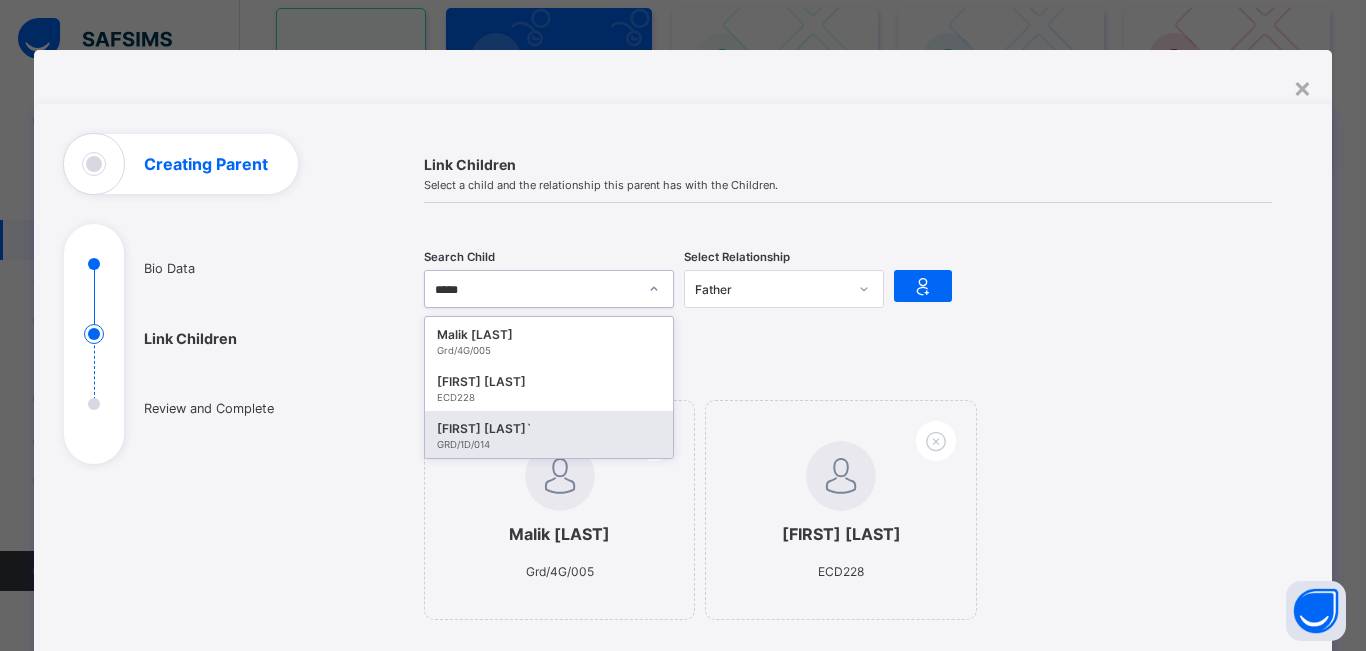 click on "GRD/1D/014" at bounding box center (549, 444) 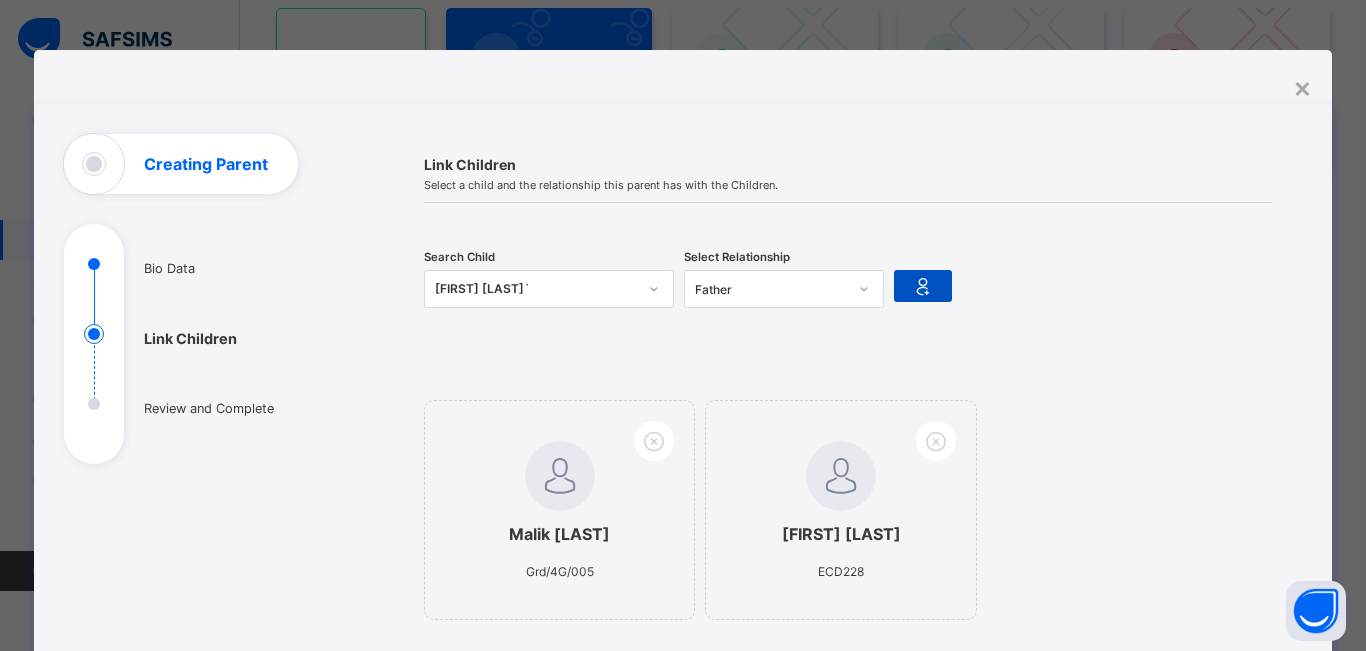 click at bounding box center (923, 286) 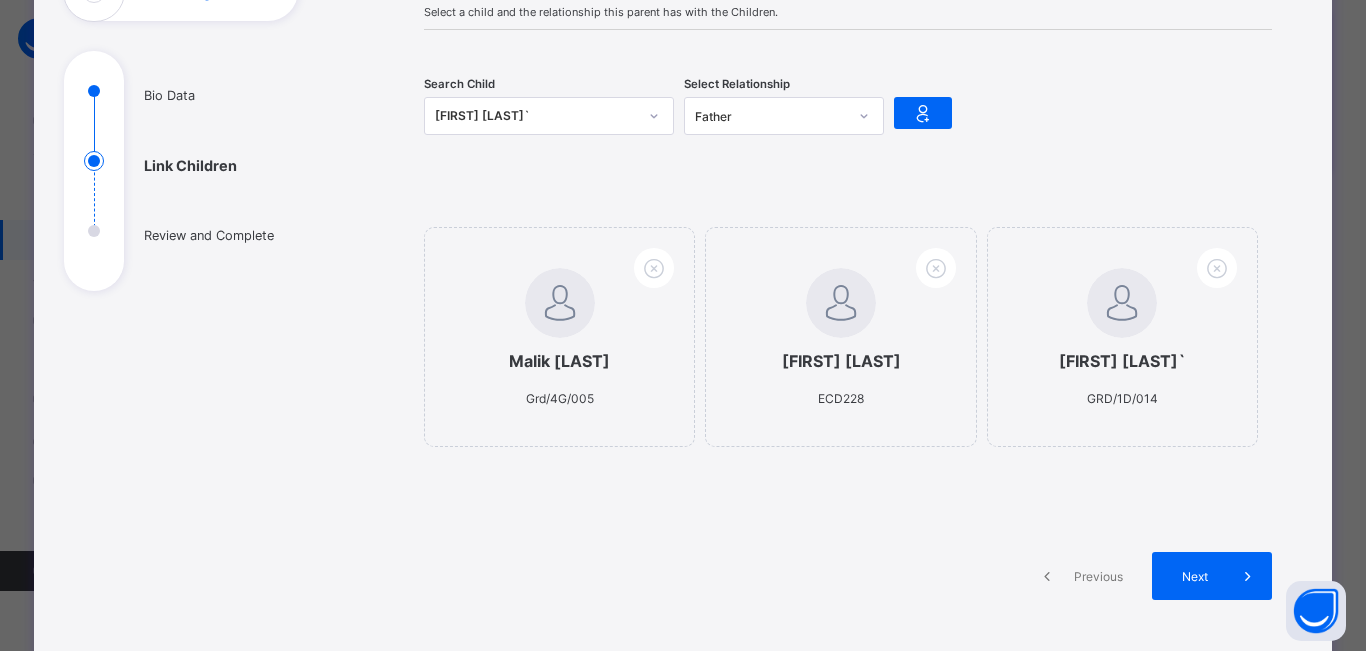 scroll, scrollTop: 180, scrollLeft: 0, axis: vertical 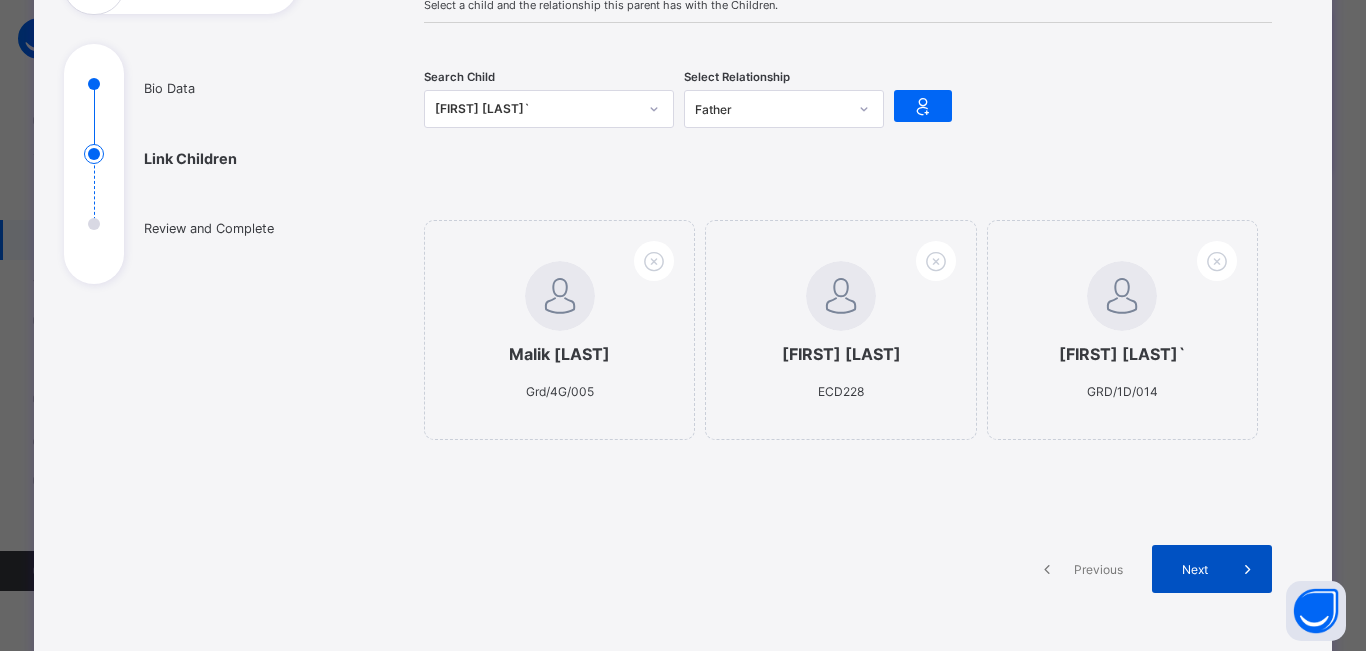 click on "Next" at bounding box center (1195, 569) 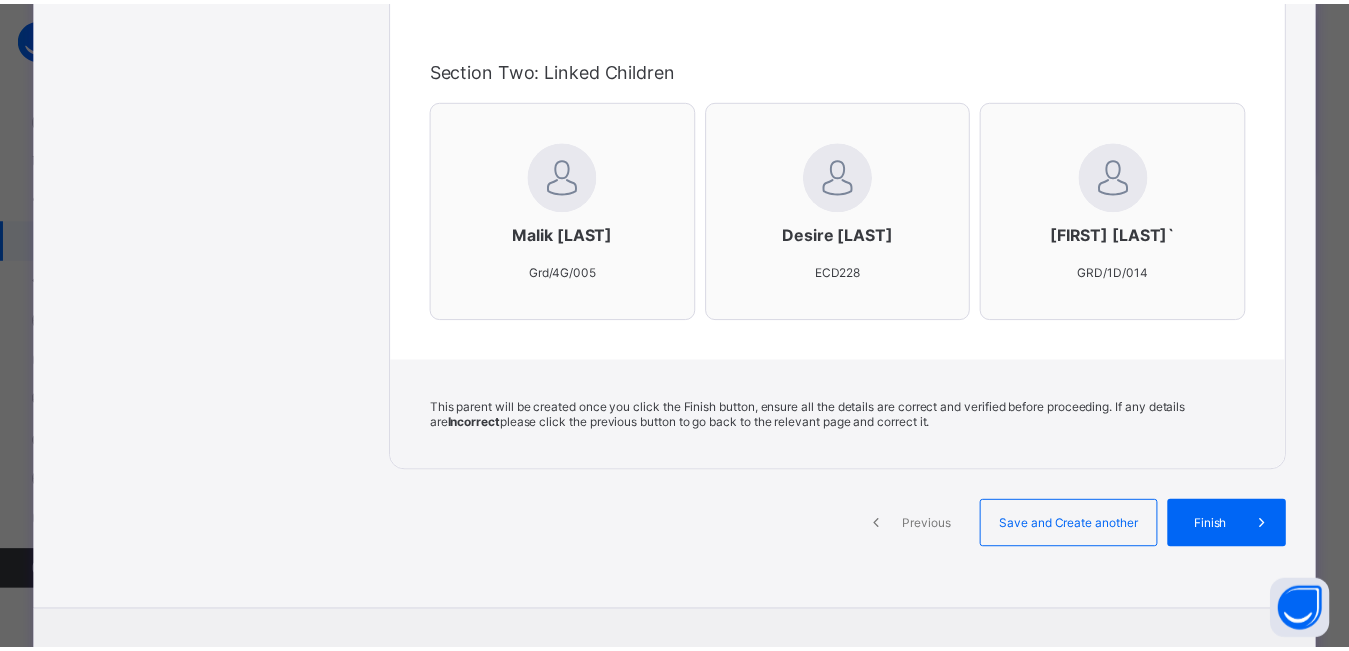 scroll, scrollTop: 580, scrollLeft: 0, axis: vertical 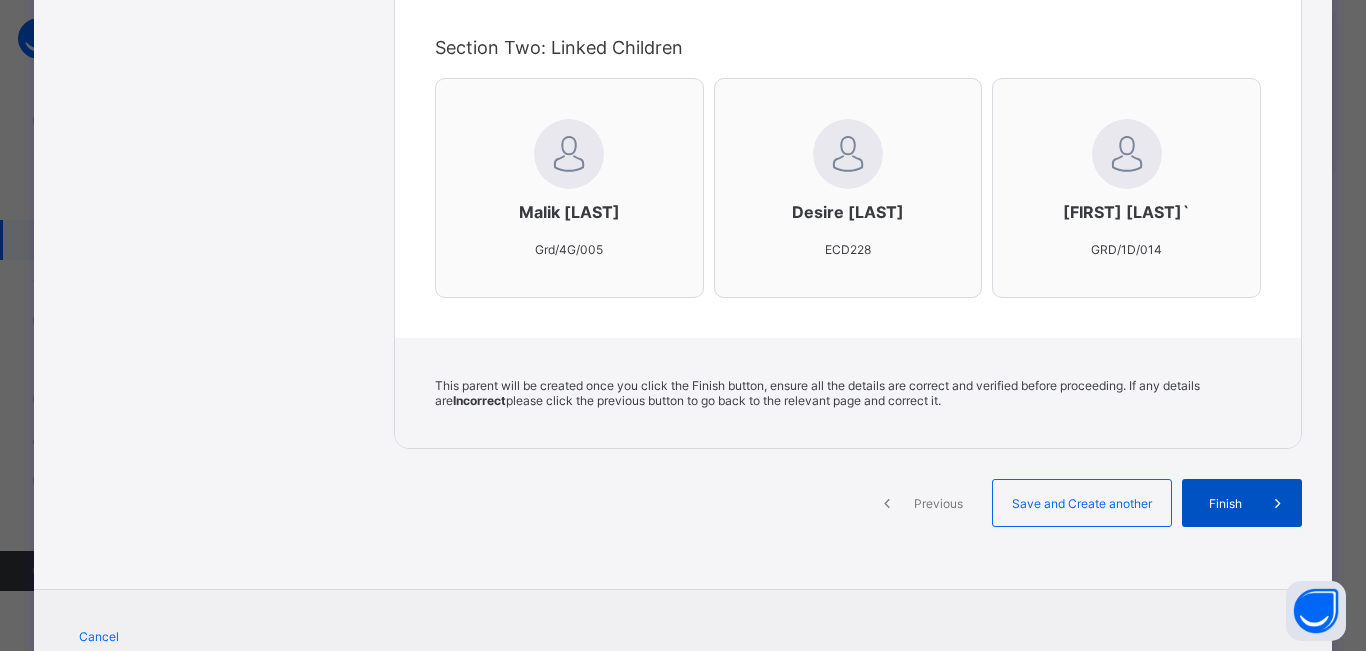 click on "Finish" at bounding box center [1225, 503] 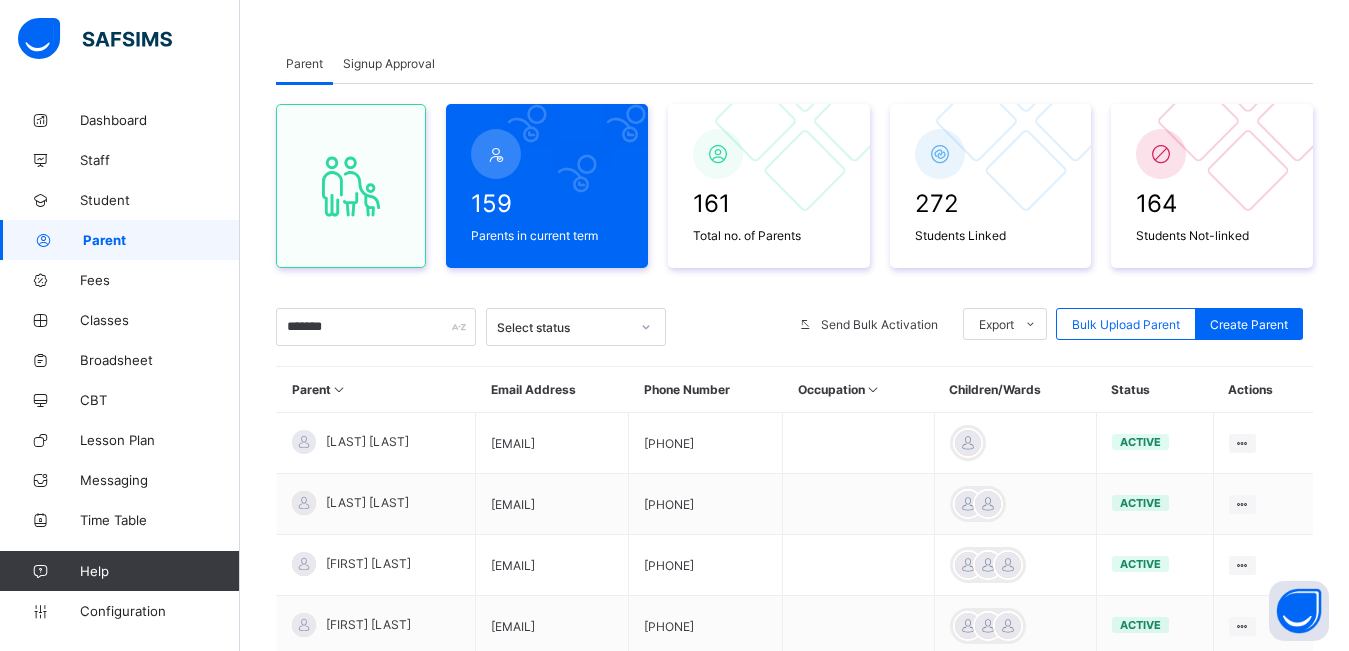 scroll, scrollTop: 81, scrollLeft: 0, axis: vertical 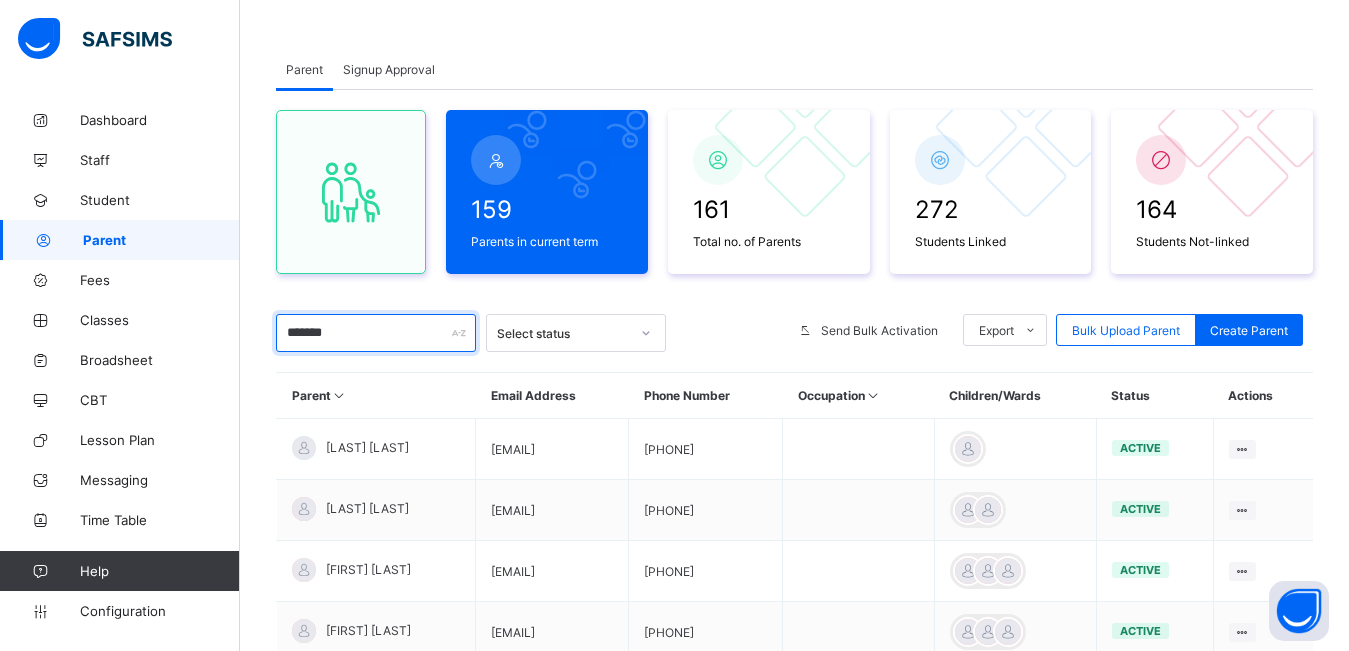 click on "*******" at bounding box center [376, 333] 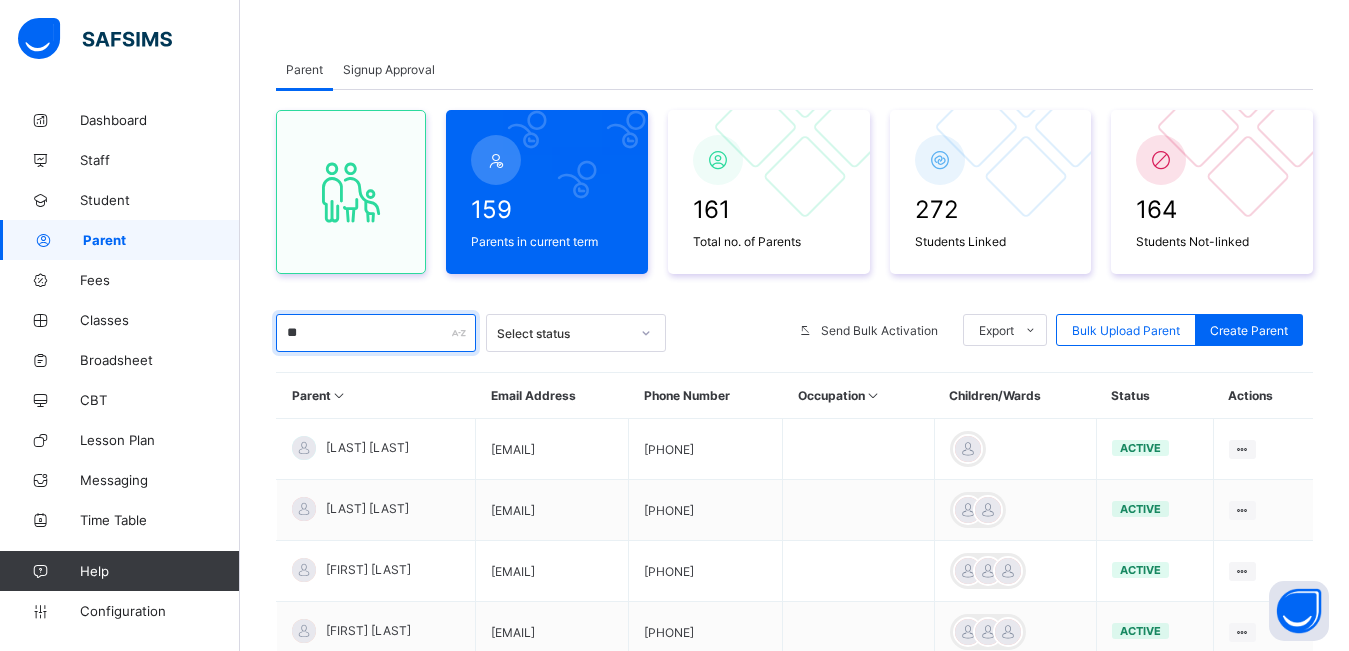 type on "*" 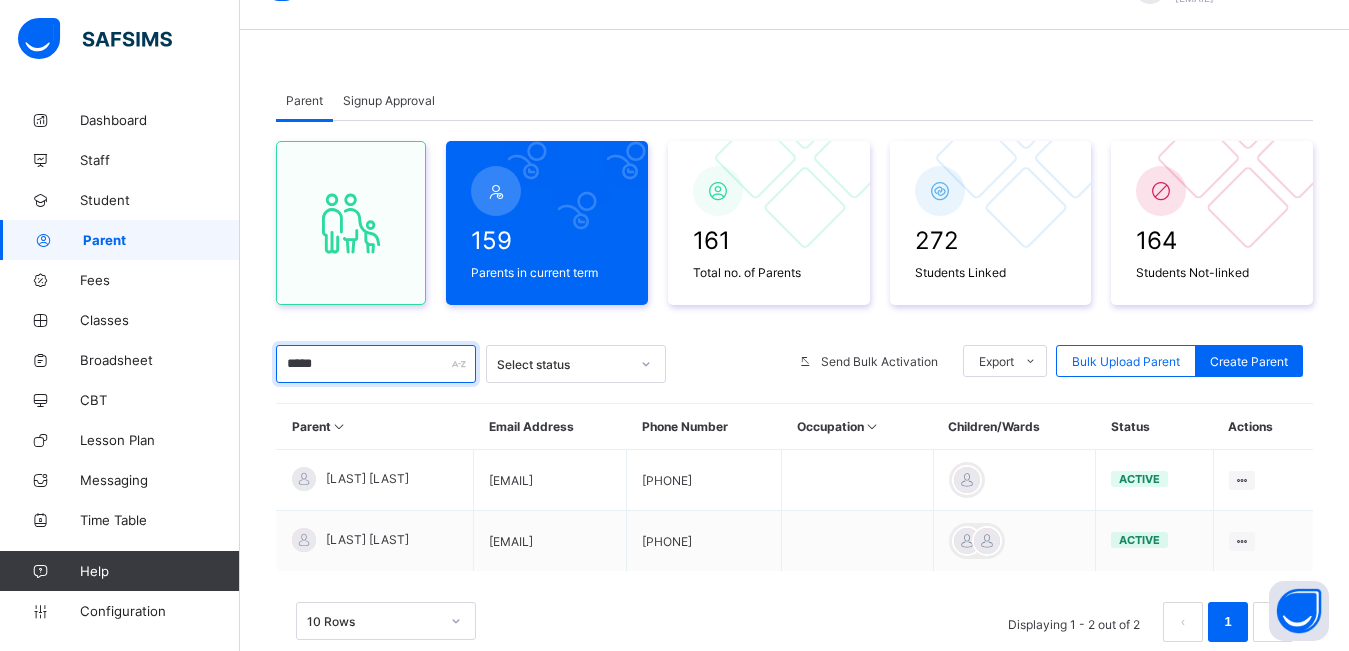 scroll, scrollTop: 81, scrollLeft: 0, axis: vertical 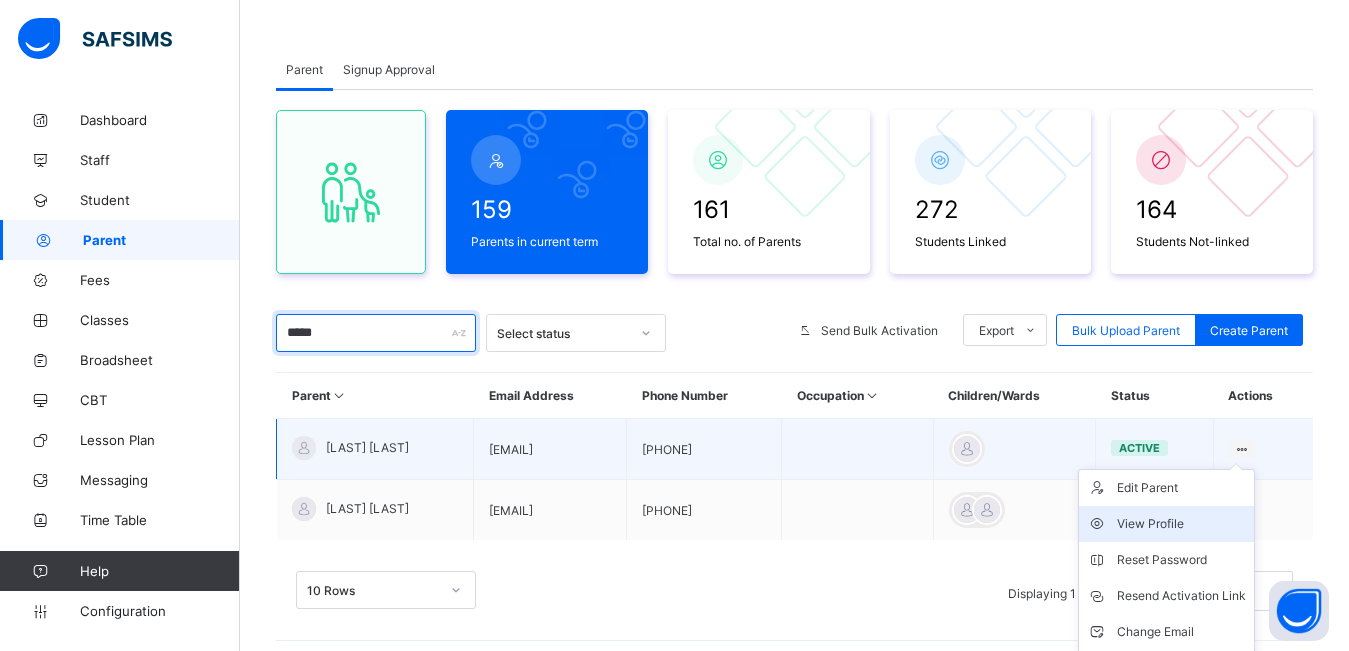 type on "*****" 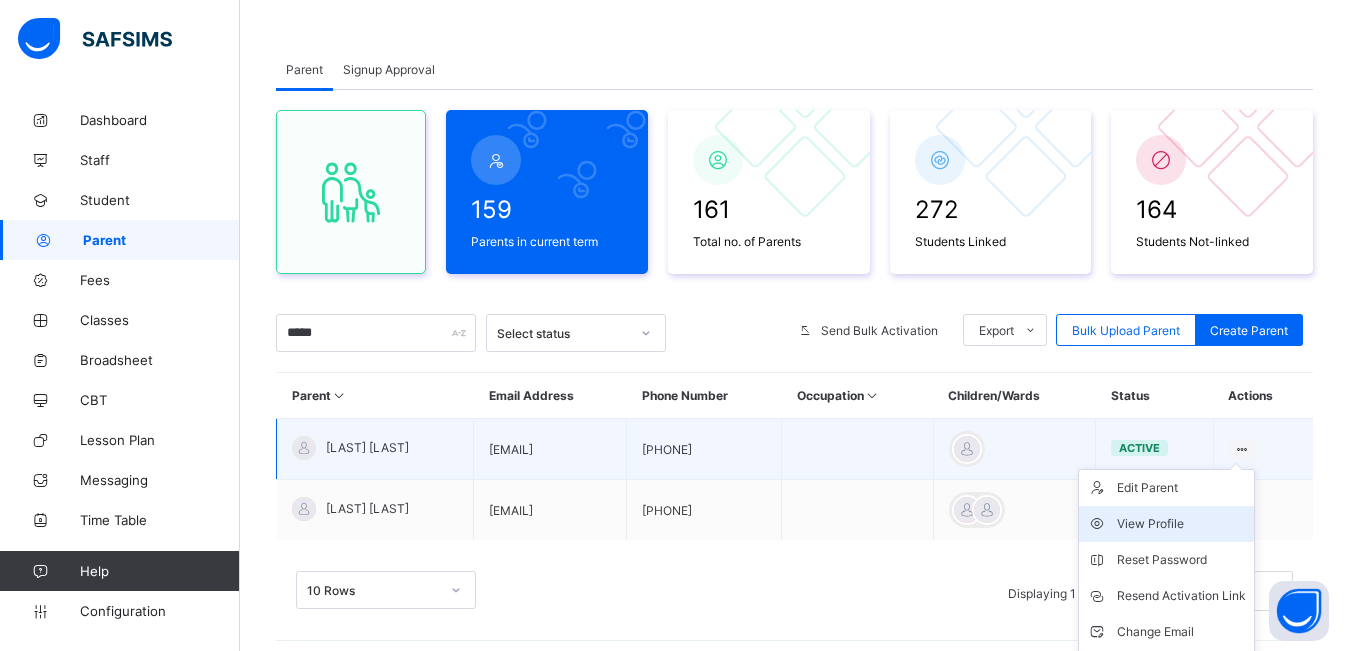 click on "View Profile" at bounding box center (1181, 524) 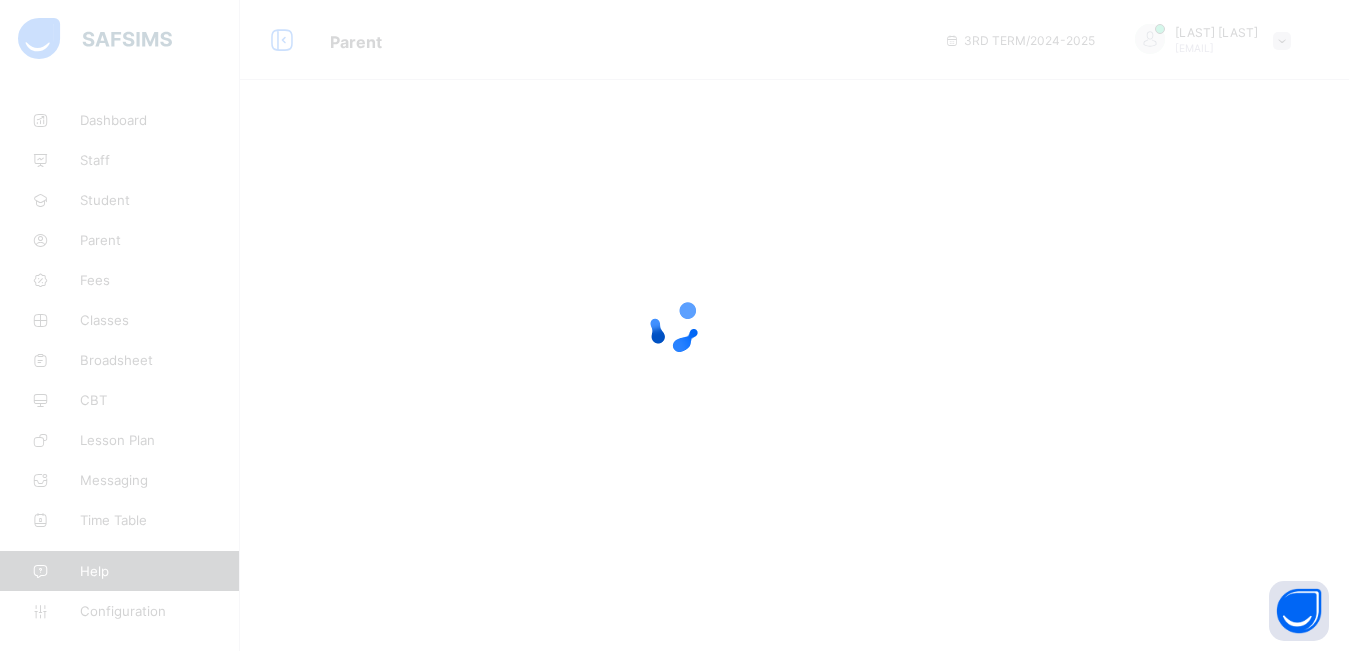 scroll, scrollTop: 0, scrollLeft: 0, axis: both 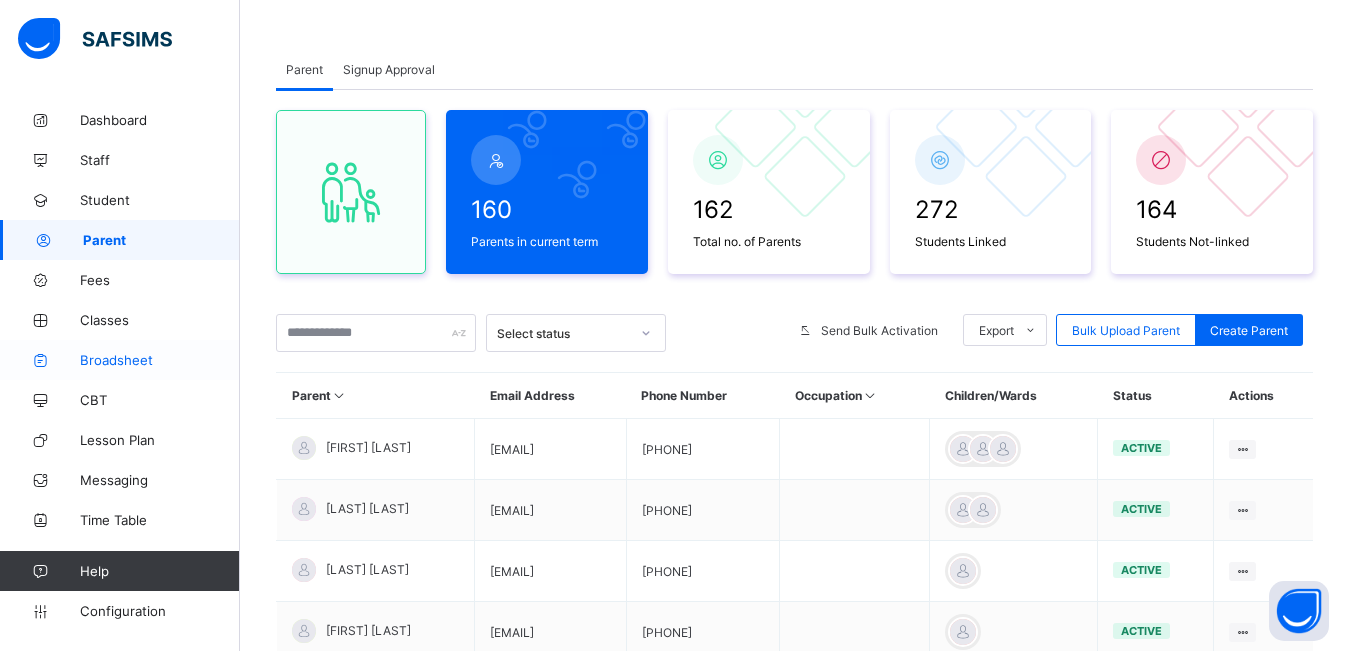 click on "Broadsheet" at bounding box center (120, 360) 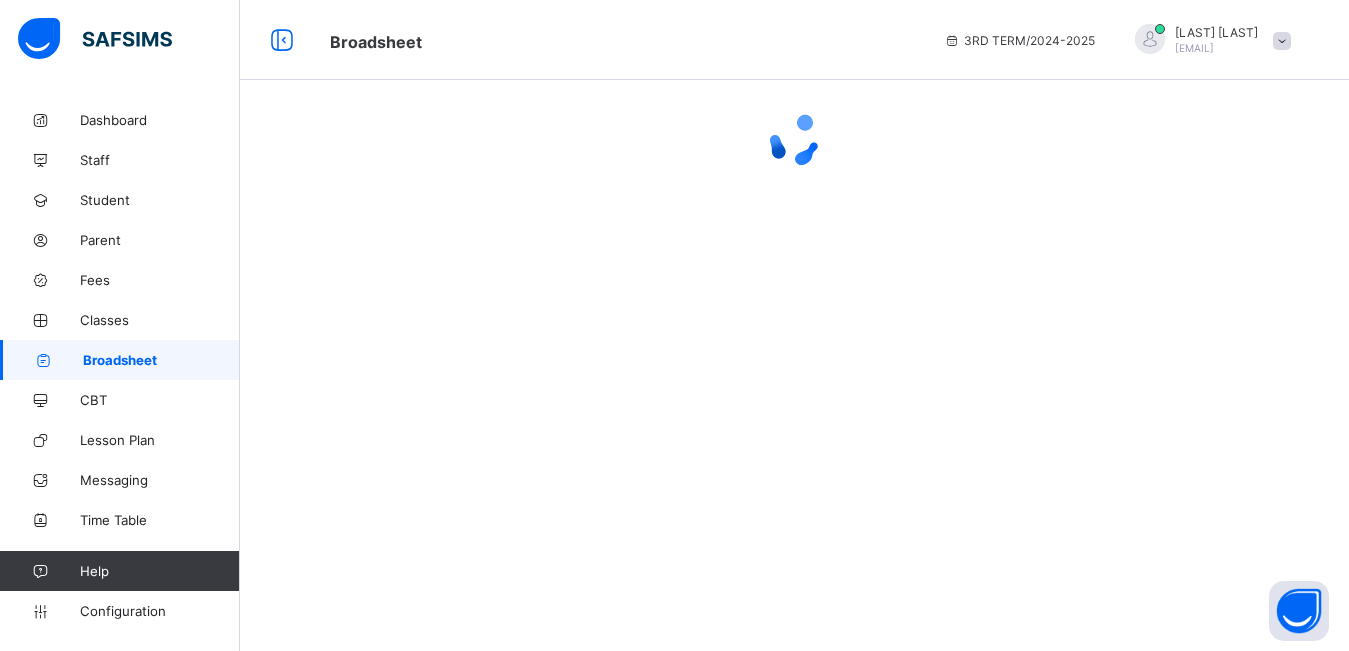 scroll, scrollTop: 0, scrollLeft: 0, axis: both 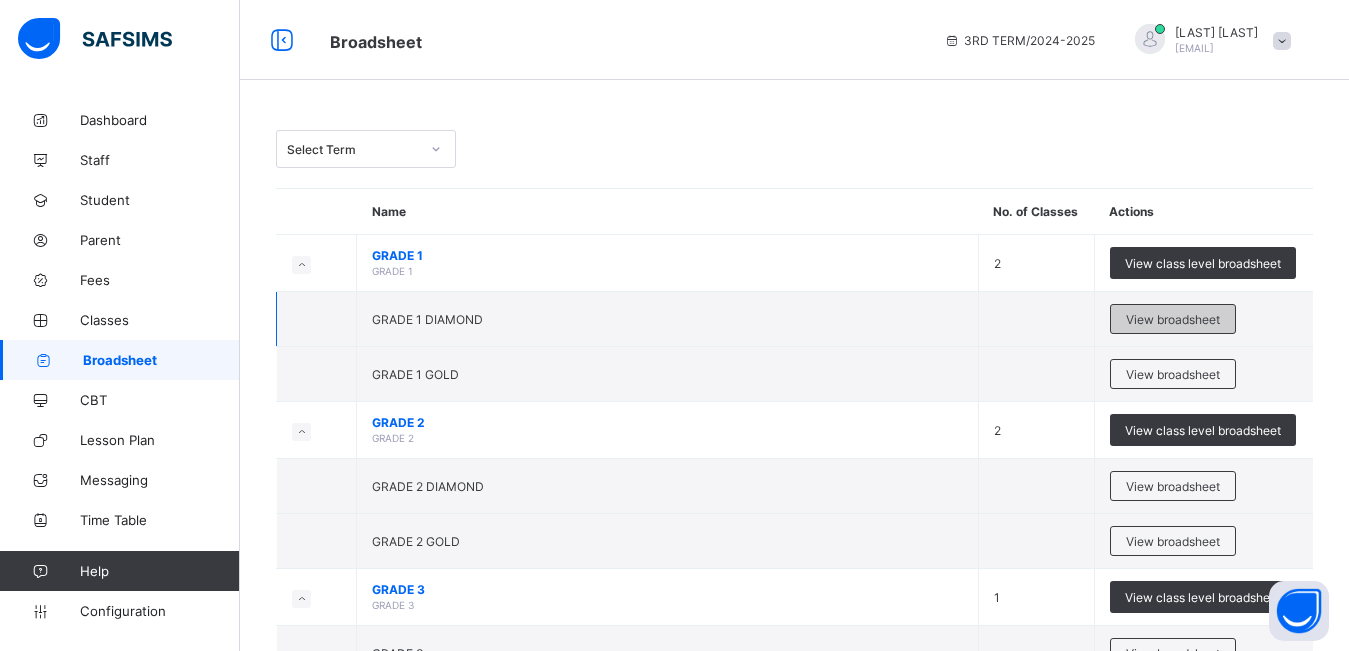 click on "View broadsheet" at bounding box center (1173, 319) 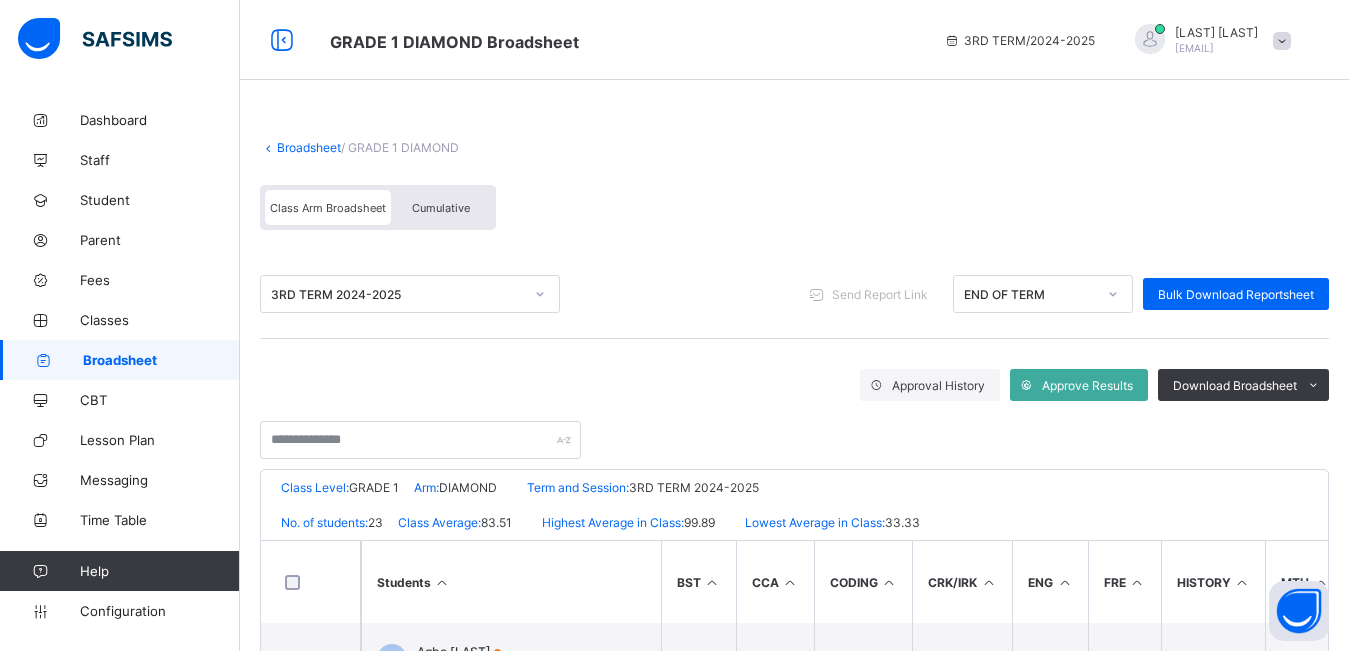click on "Cumulative" at bounding box center [441, 208] 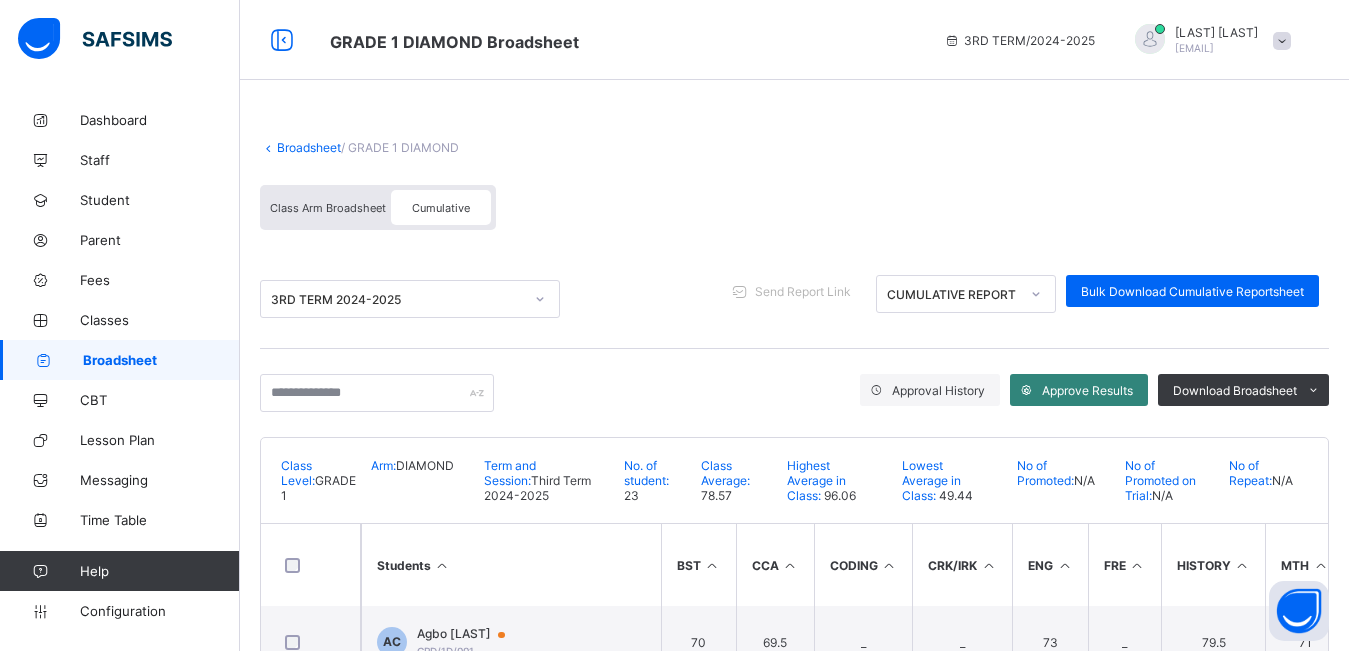 click on "Approve Results" at bounding box center [1087, 390] 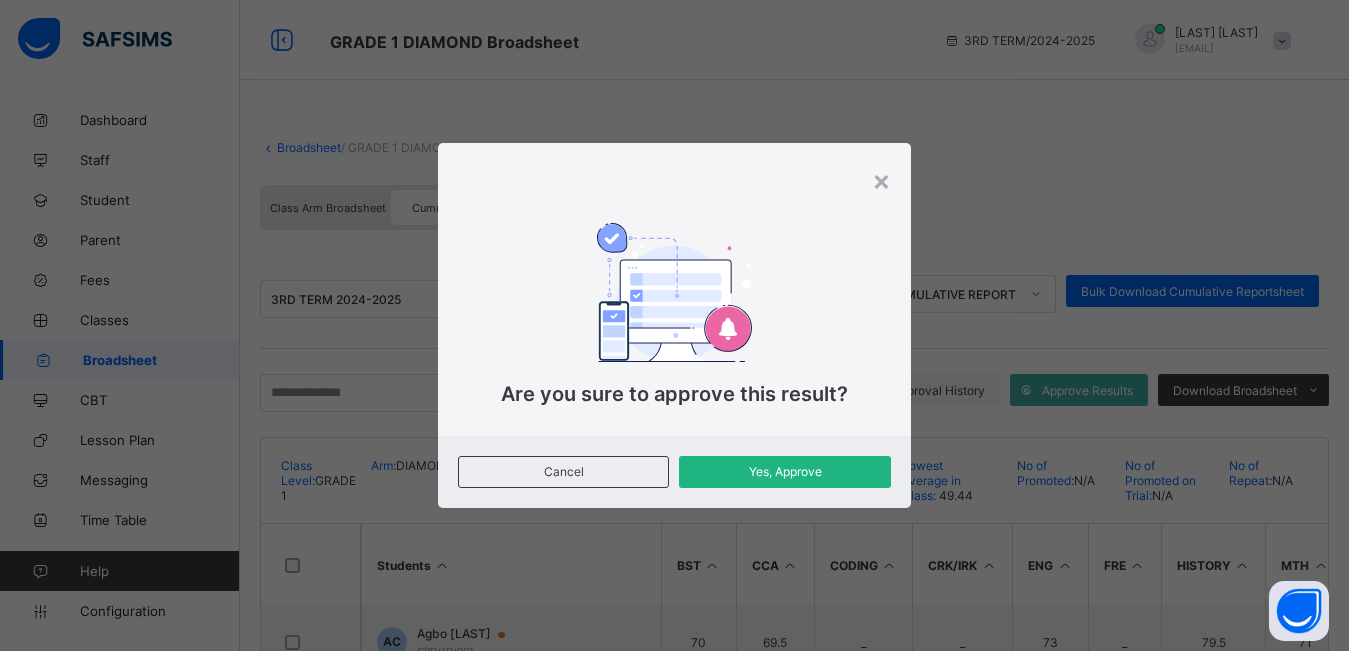 click on "Yes, Approve" at bounding box center (784, 471) 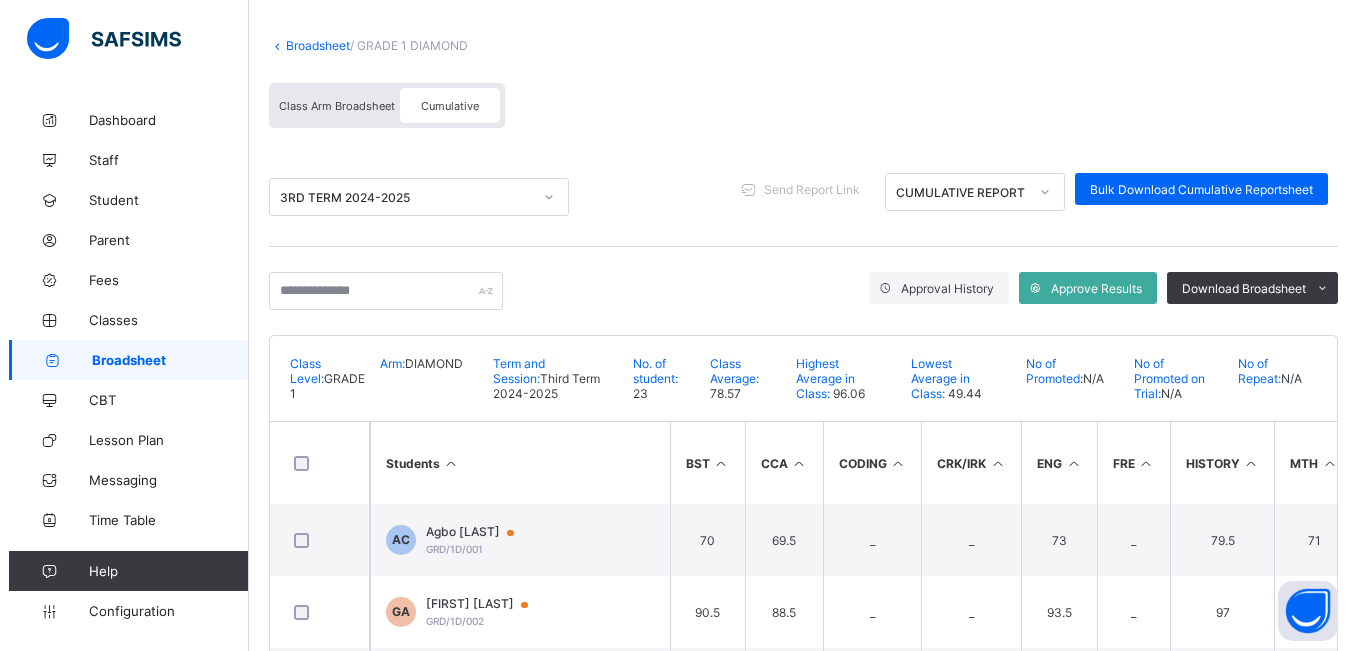 scroll, scrollTop: 104, scrollLeft: 0, axis: vertical 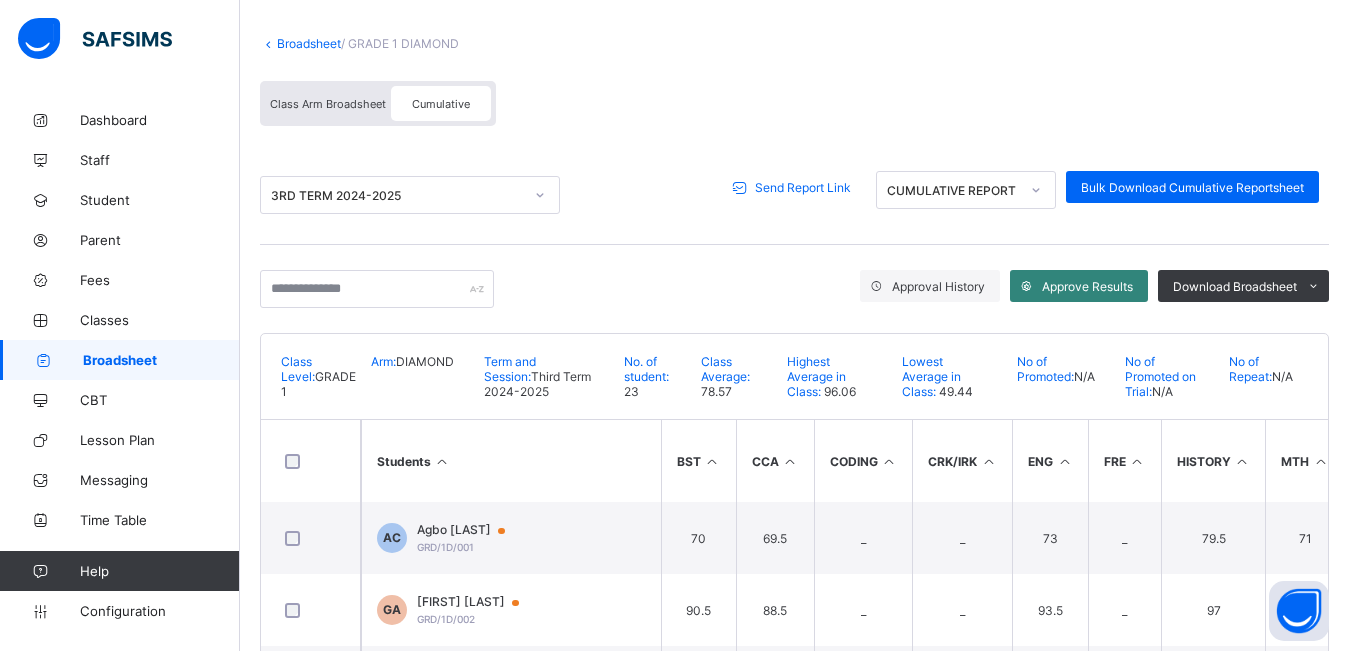 click on "Approve Results" at bounding box center (1087, 286) 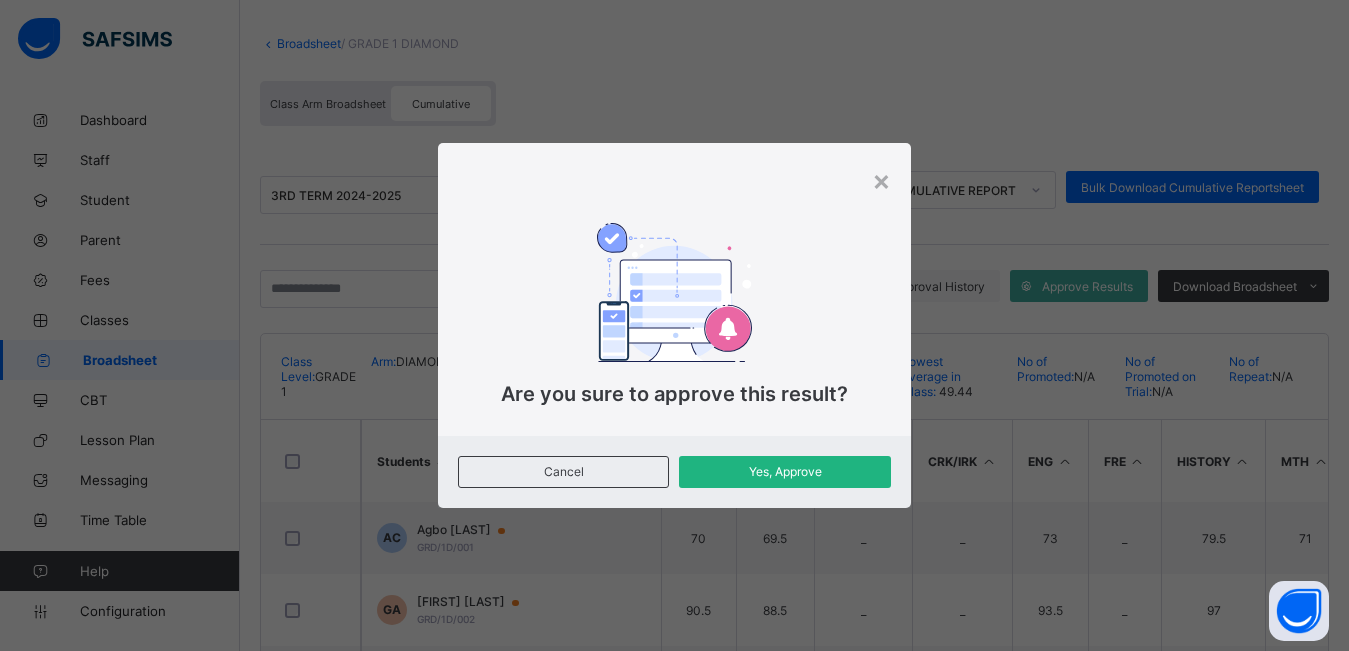 click on "Yes, Approve" at bounding box center [784, 471] 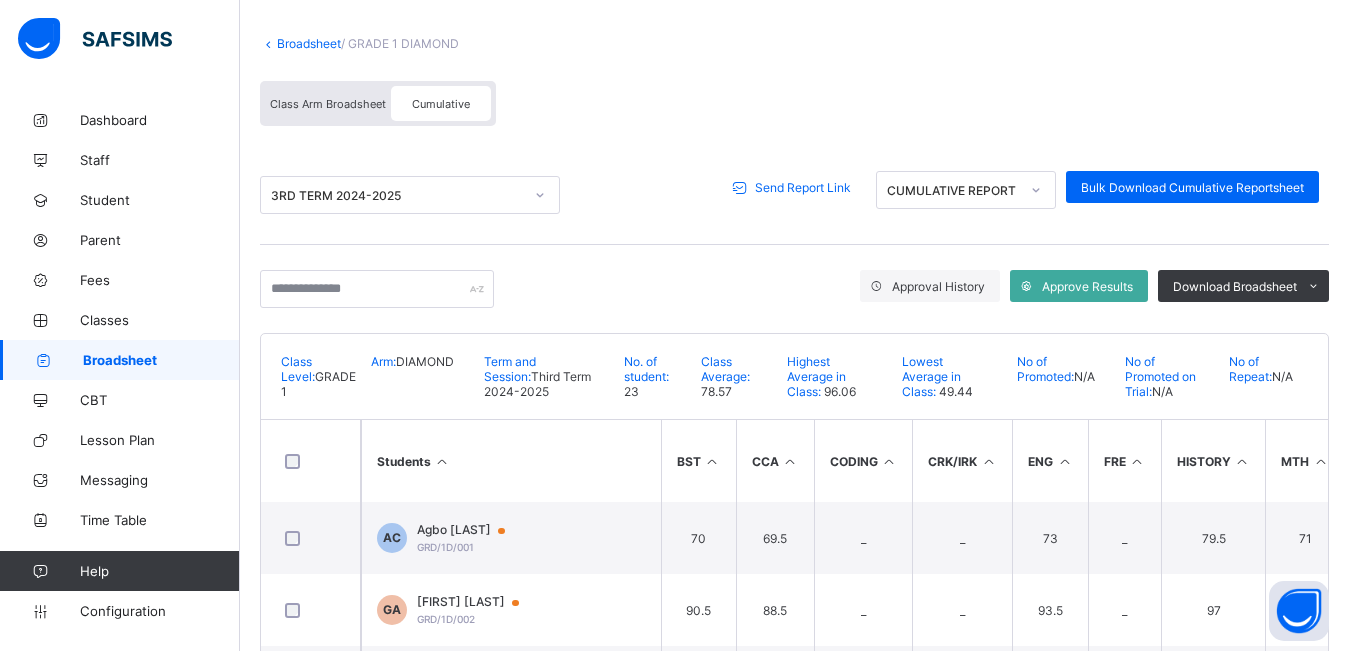 click on "Send Report Link" at bounding box center (803, 187) 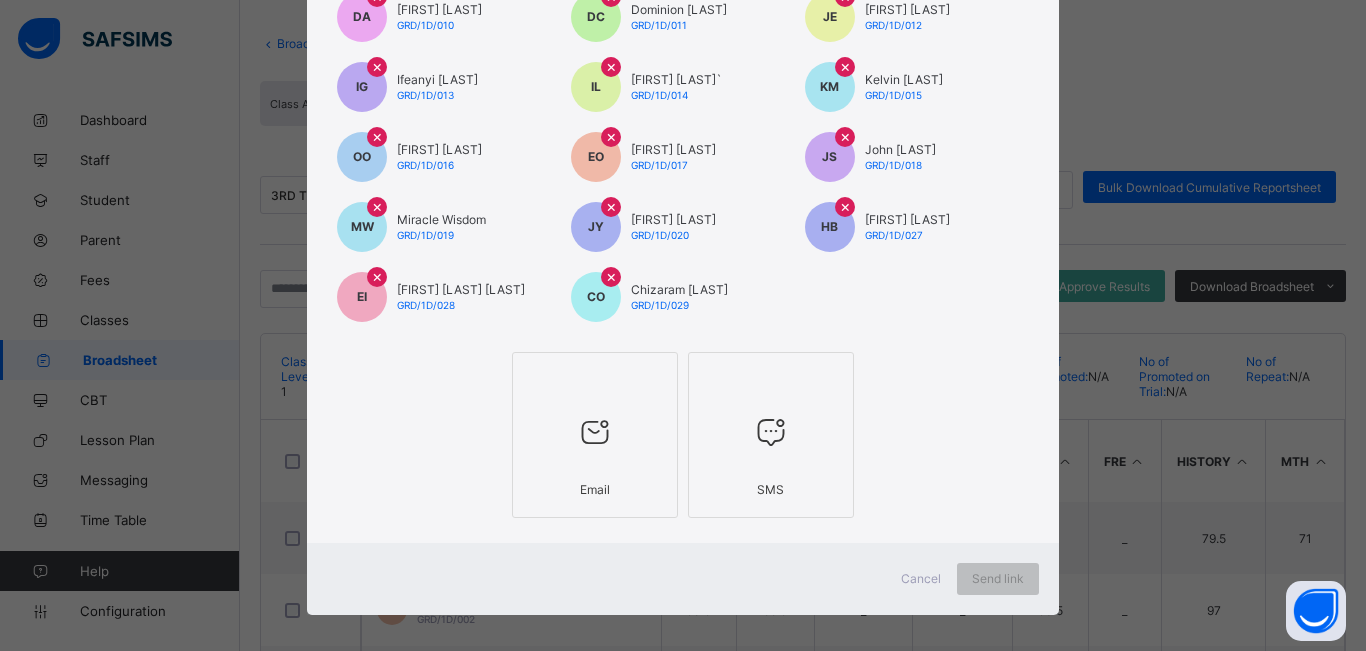scroll, scrollTop: 465, scrollLeft: 0, axis: vertical 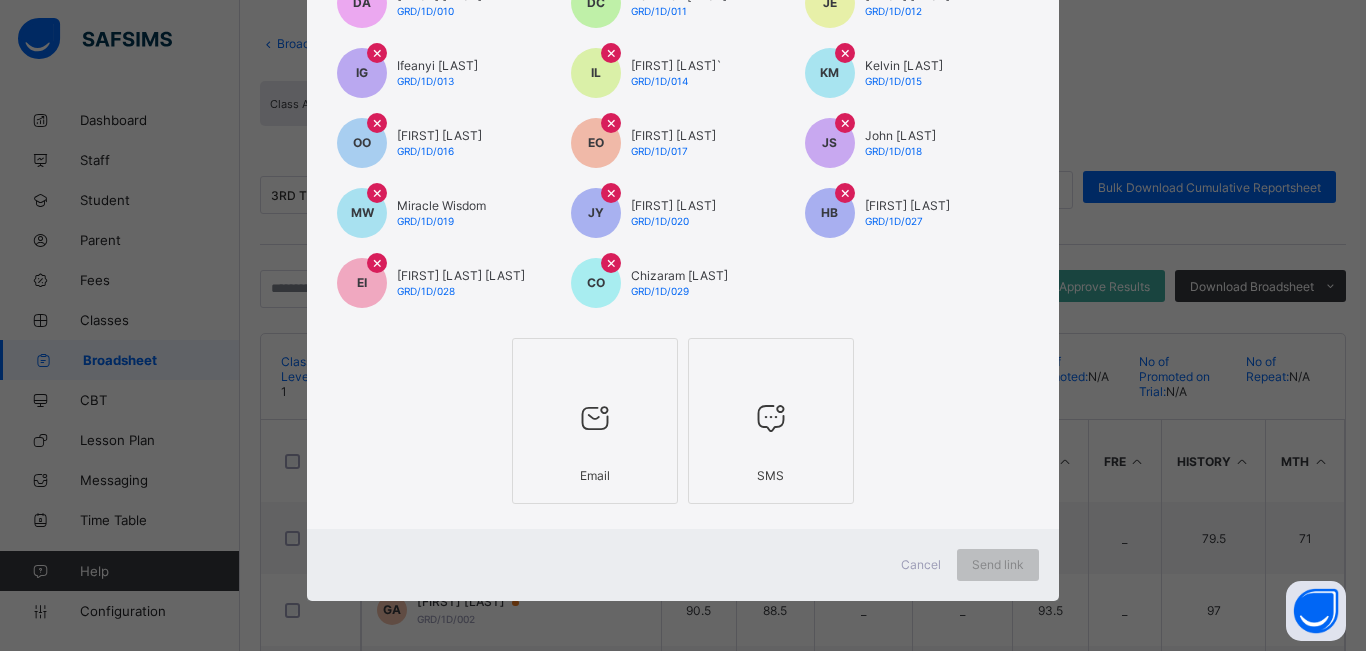 click on "Email" at bounding box center (595, 475) 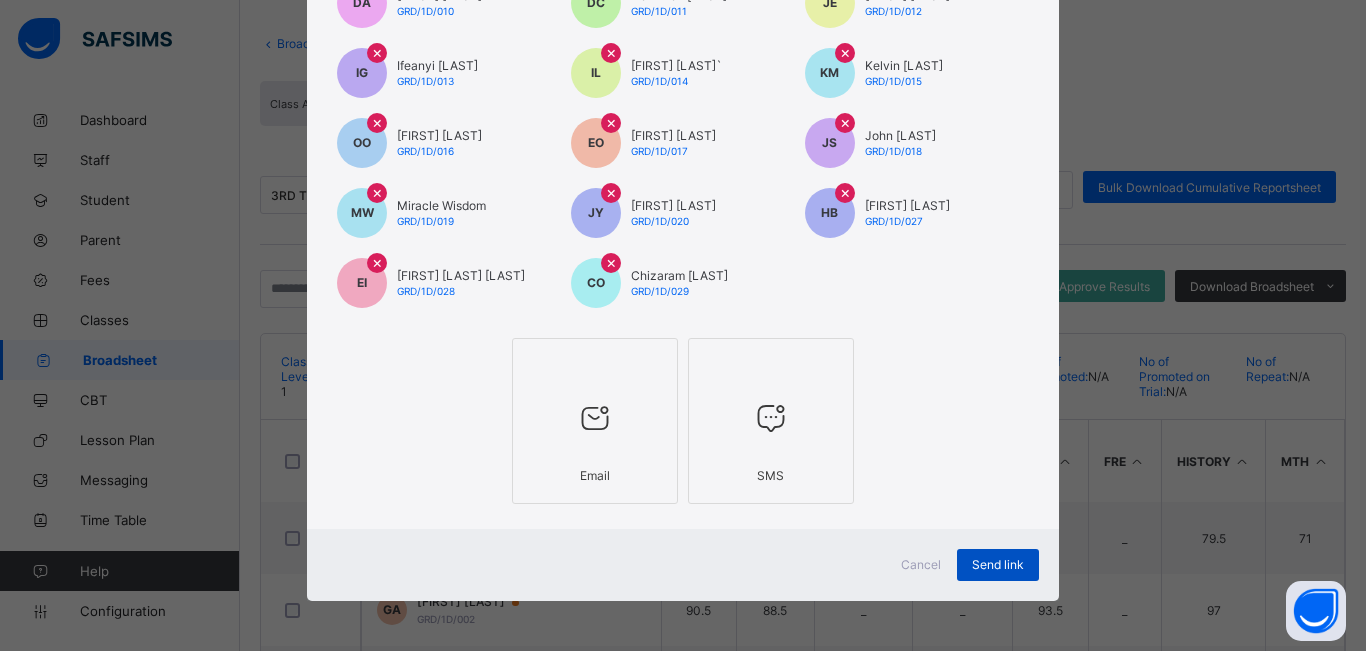 click on "Send link" at bounding box center [998, 564] 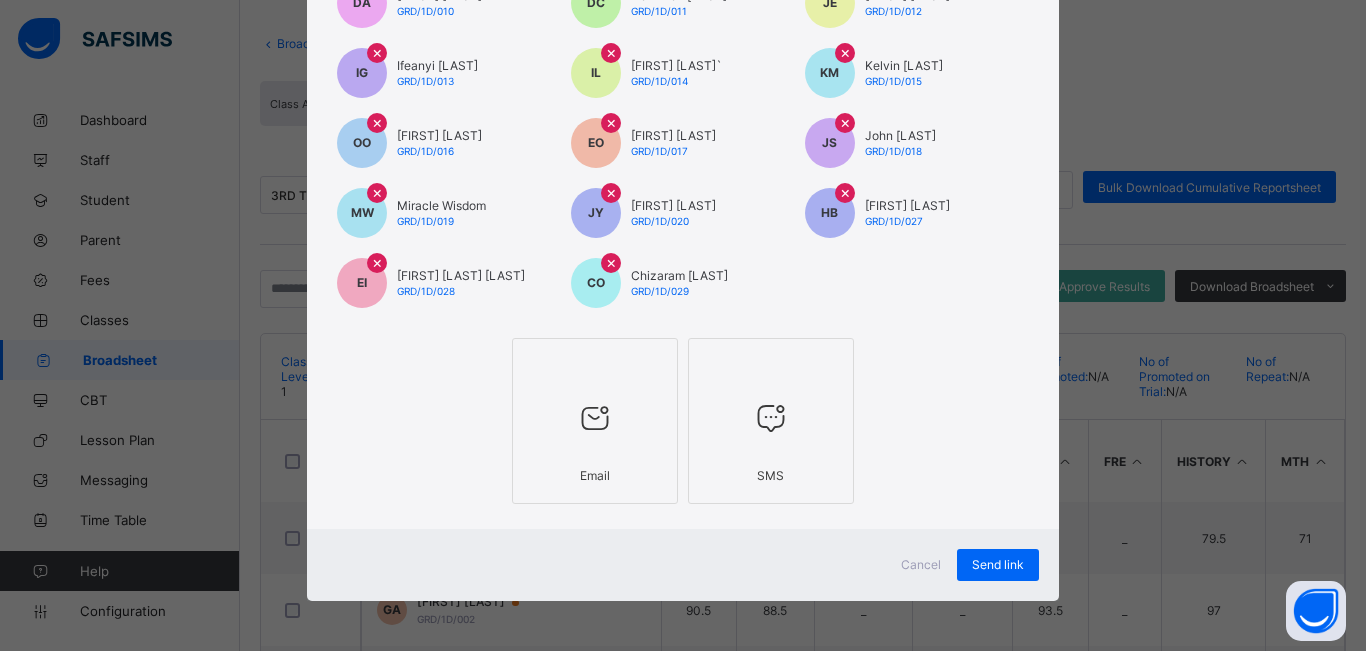 click on "× [LAST] [LAST] GRD/1D/001 GA × [LAST] [LAST] GRD/1D/002 UA × [LAST] [LAST] GRD/1D/003 CO × [LAST] [LAST] GRD/1D/004 DO × [LAST] [LAST] GRD/1D/005 BO × [LAST] [LAST] GRD/1D/006 KS × [LAST] [LAST] GRD/1D/007 OO × [LAST] [LAST] GRD/1D/008 AA × [LAST] [LAST] GRD/1D/009 DA × [LAST] [LAST] GRD/1D/010 DC × [LAST] [LAST] GRD/1D/011 JE × [LAST] [LAST] GRD/1D/012 IG × [LAST] [LAST] GRD/1D/013 IL × [LAST] [LAST] GRD/1D/014 KM × [LAST] [LAST] GRD/1D/015 OO × [LAST] [LAST] GRD/1D/016 EO × [LAST] [LAST] GRD/1D/017 JS × [LAST] [LAST] GRD/1D/018 MW × [LAST] [LAST] GRD/1D/019 JY × [LAST] [LAST] GRD/1D/020 HB × [LAST] [LAST] [LAST] GRD/1D/028 CO × [LAST] [LAST] GRD/1D/029 Email SMS Cancel Send link" at bounding box center (683, 325) 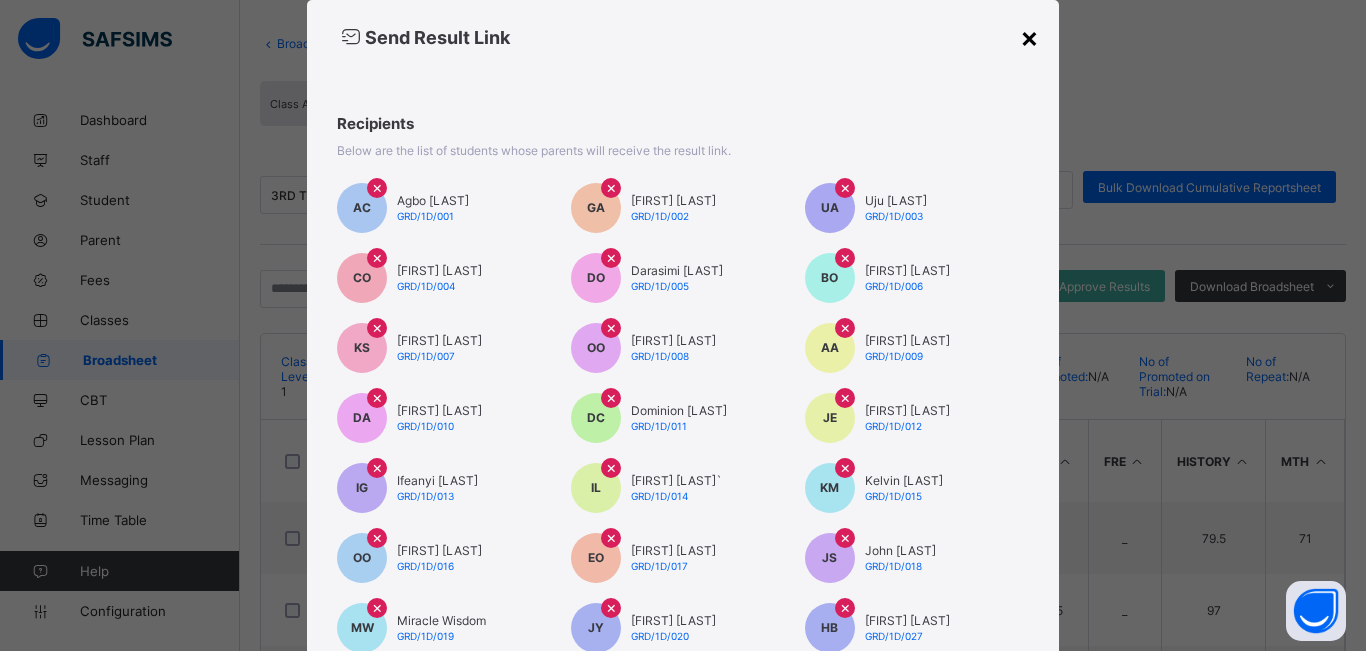 click on "×" at bounding box center (1029, 37) 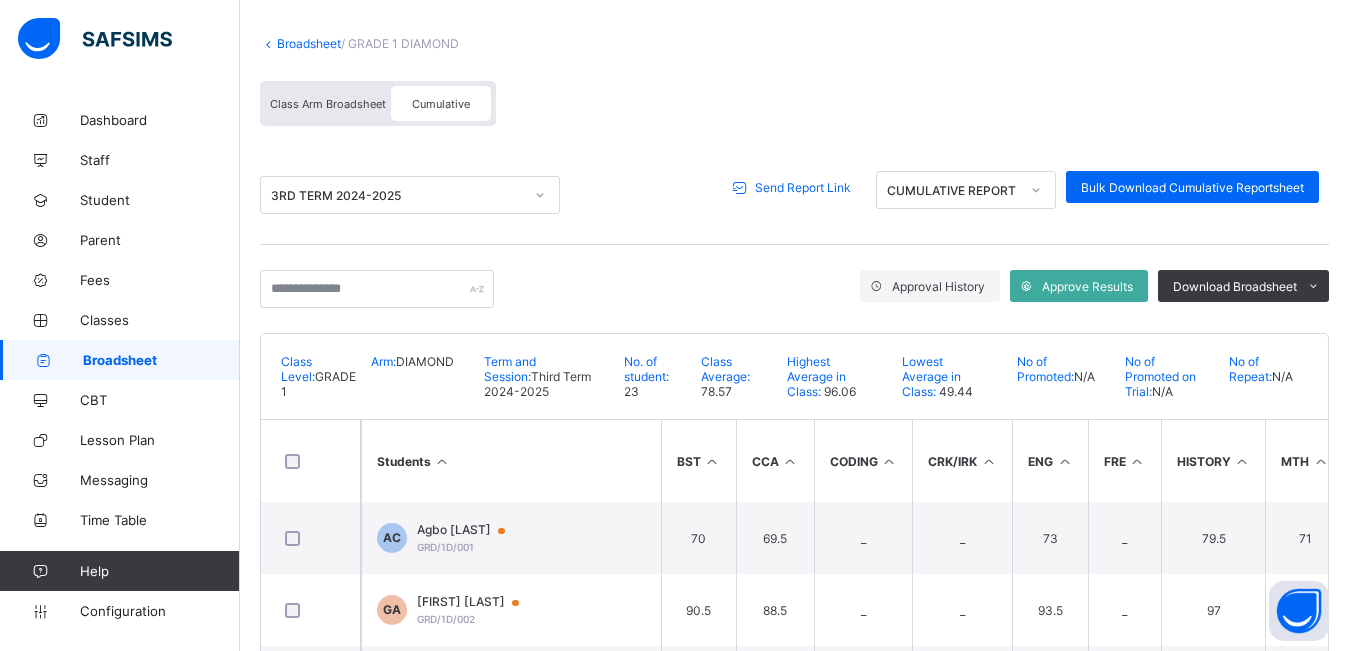 click 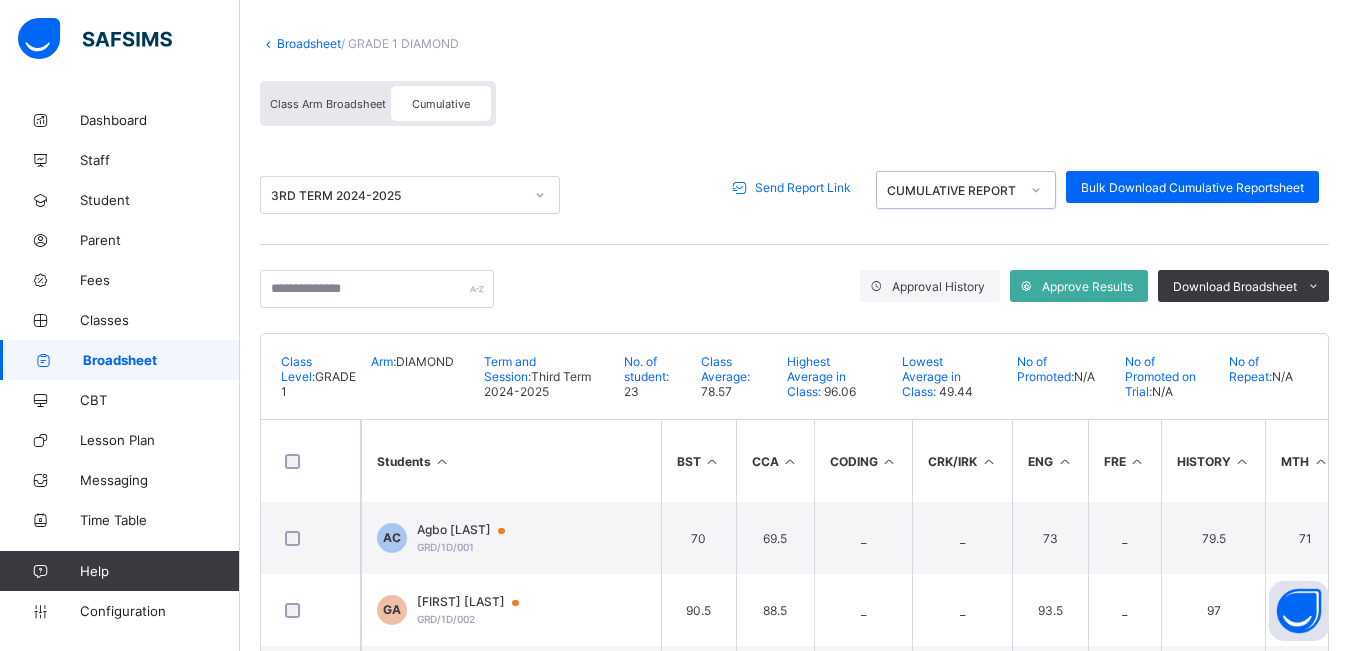 click 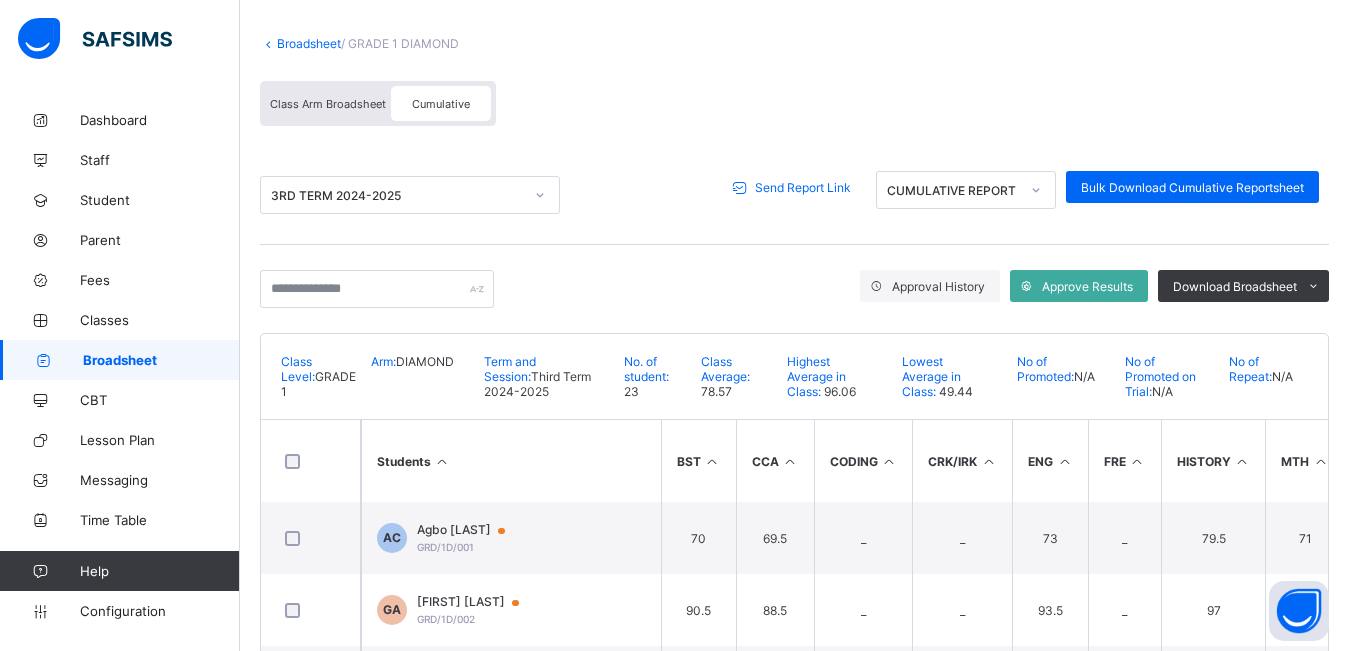 click on "Send Report Link" at bounding box center (803, 187) 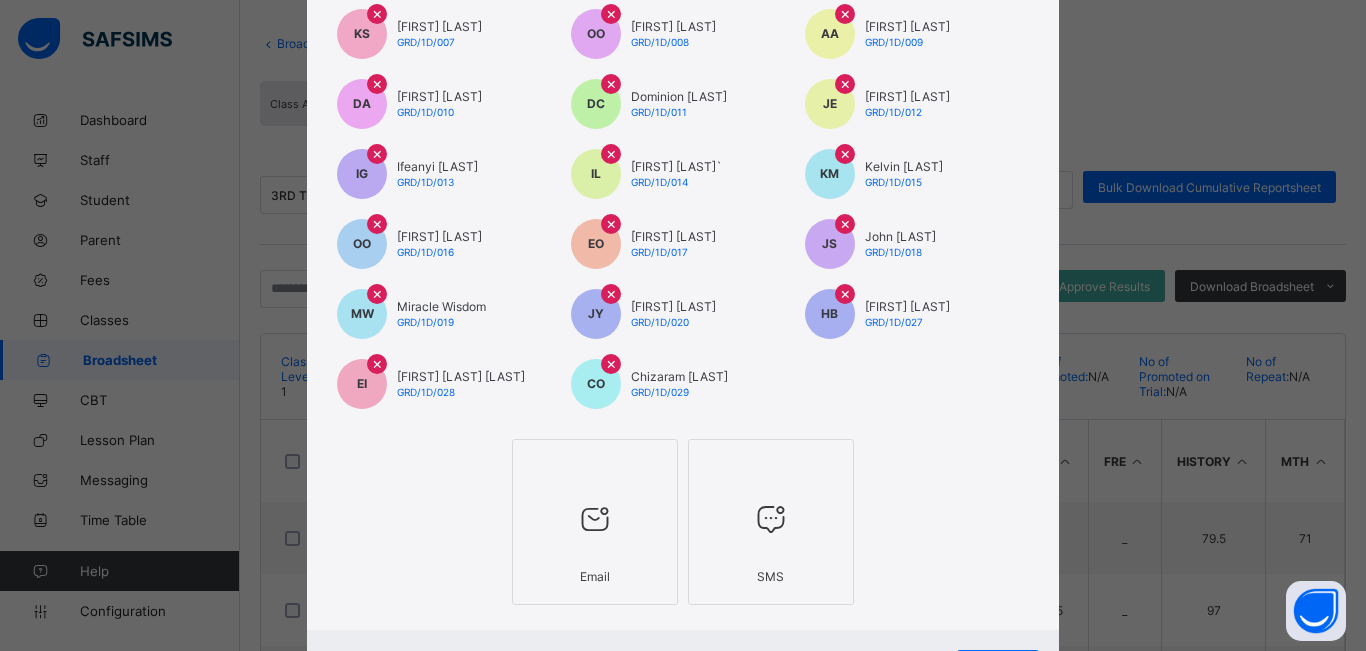 scroll, scrollTop: 465, scrollLeft: 0, axis: vertical 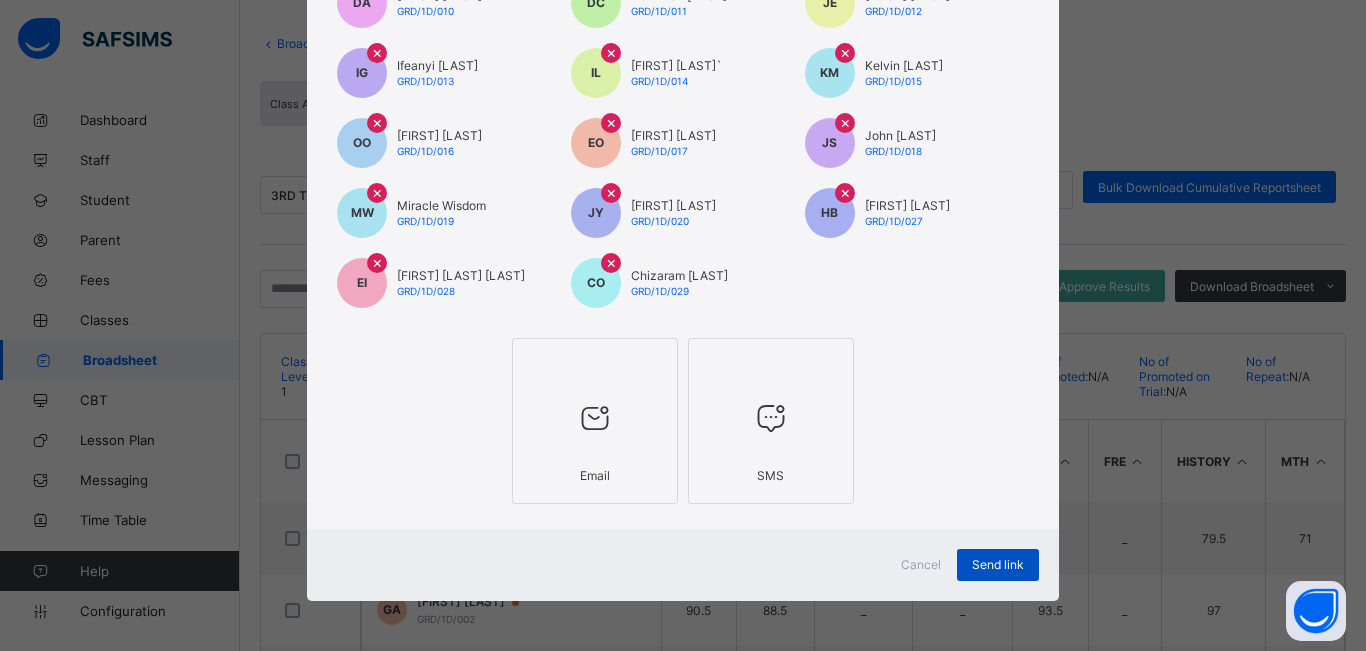click on "Send link" at bounding box center [998, 565] 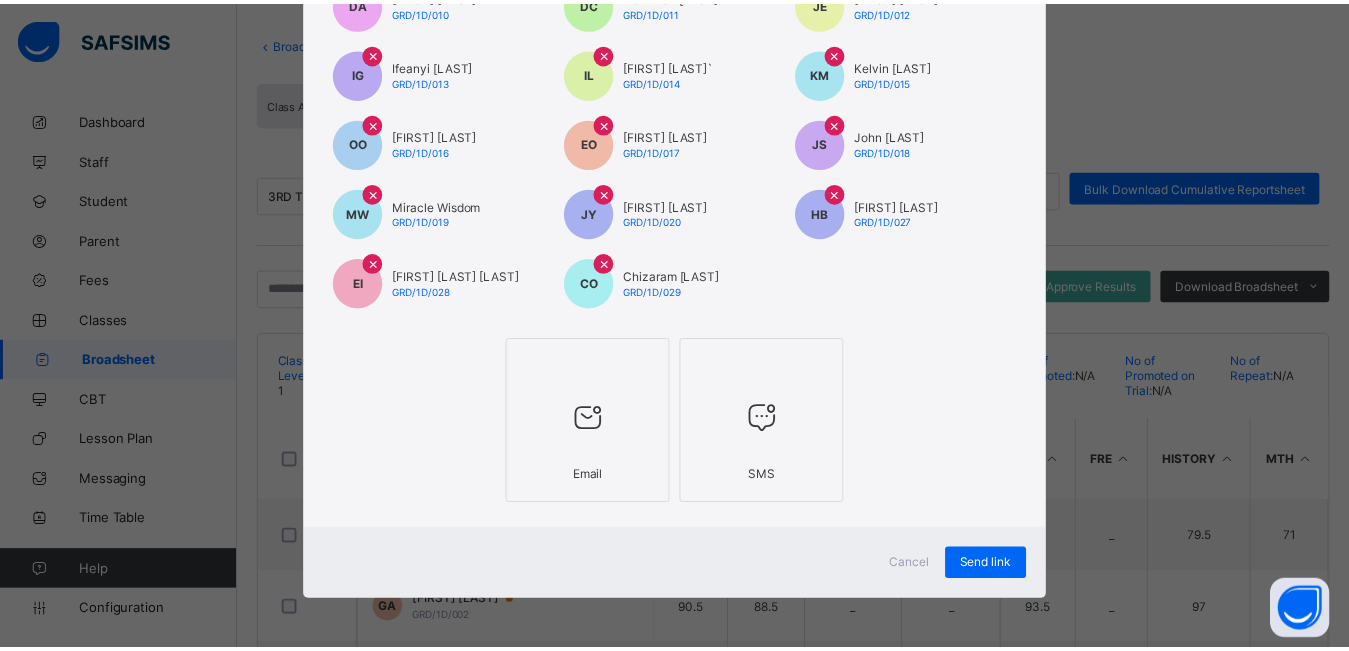 scroll, scrollTop: 0, scrollLeft: 0, axis: both 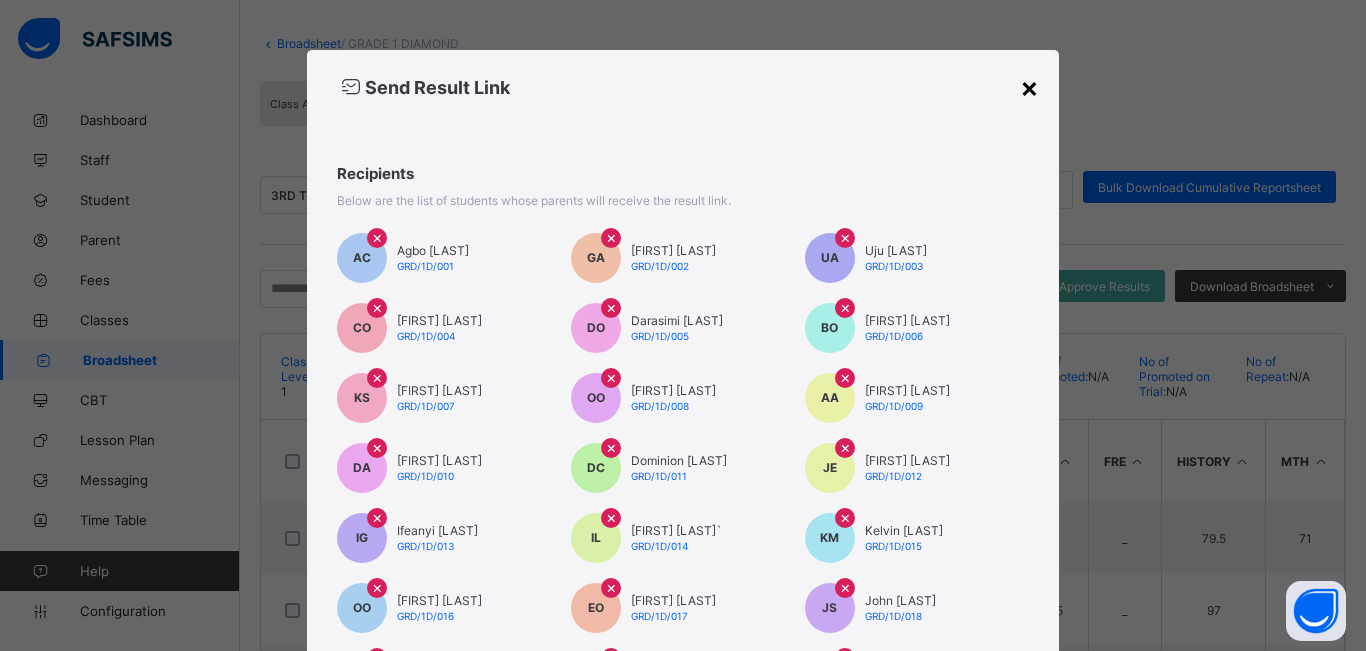 click on "×" at bounding box center [1029, 87] 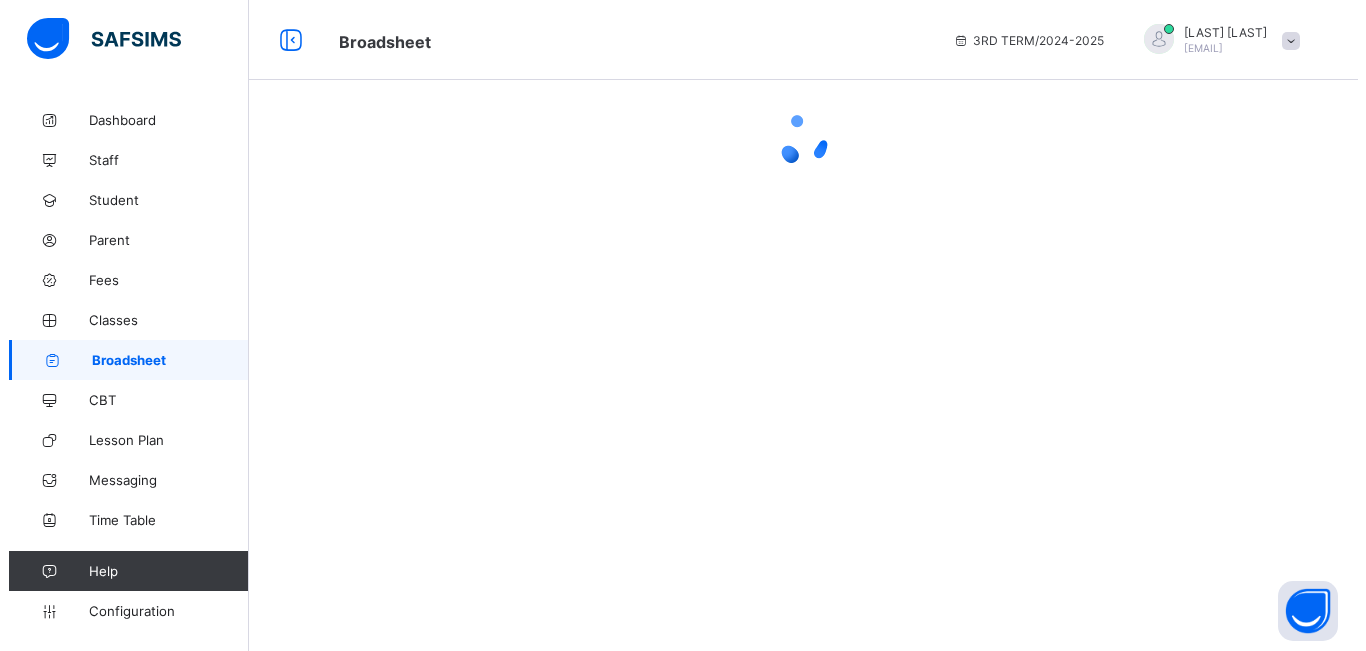 scroll, scrollTop: 0, scrollLeft: 0, axis: both 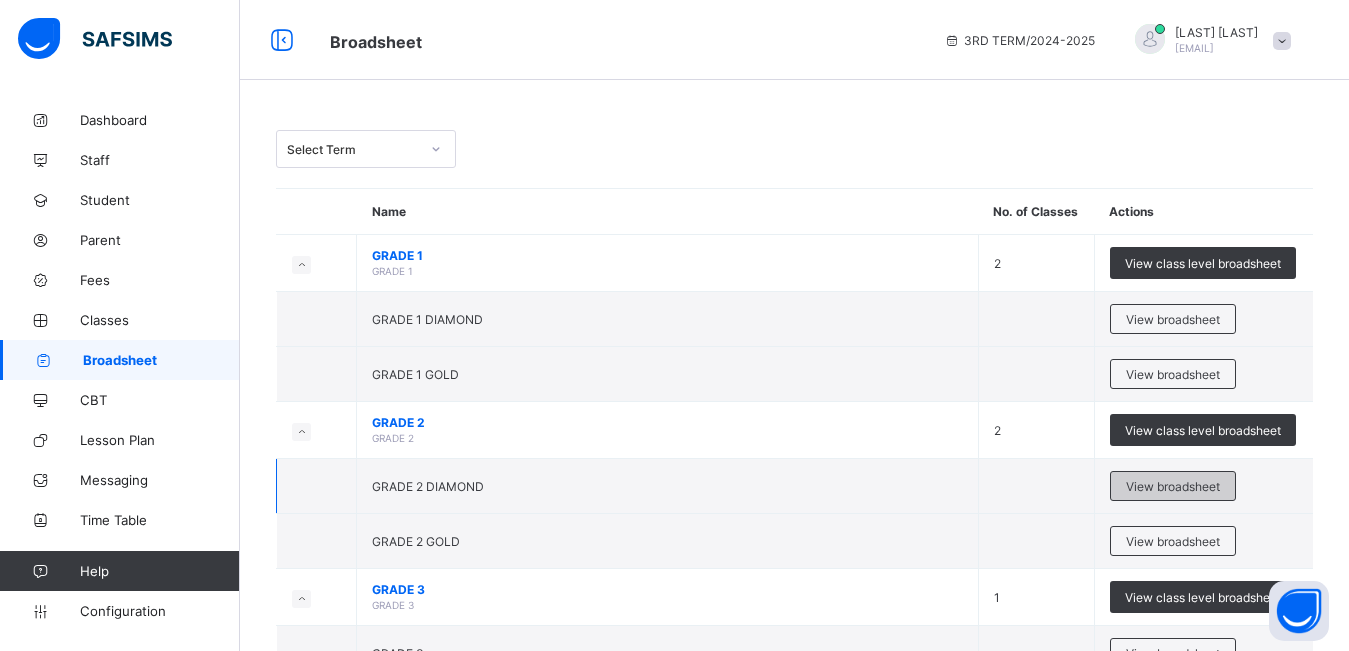 click on "View broadsheet" at bounding box center [1173, 486] 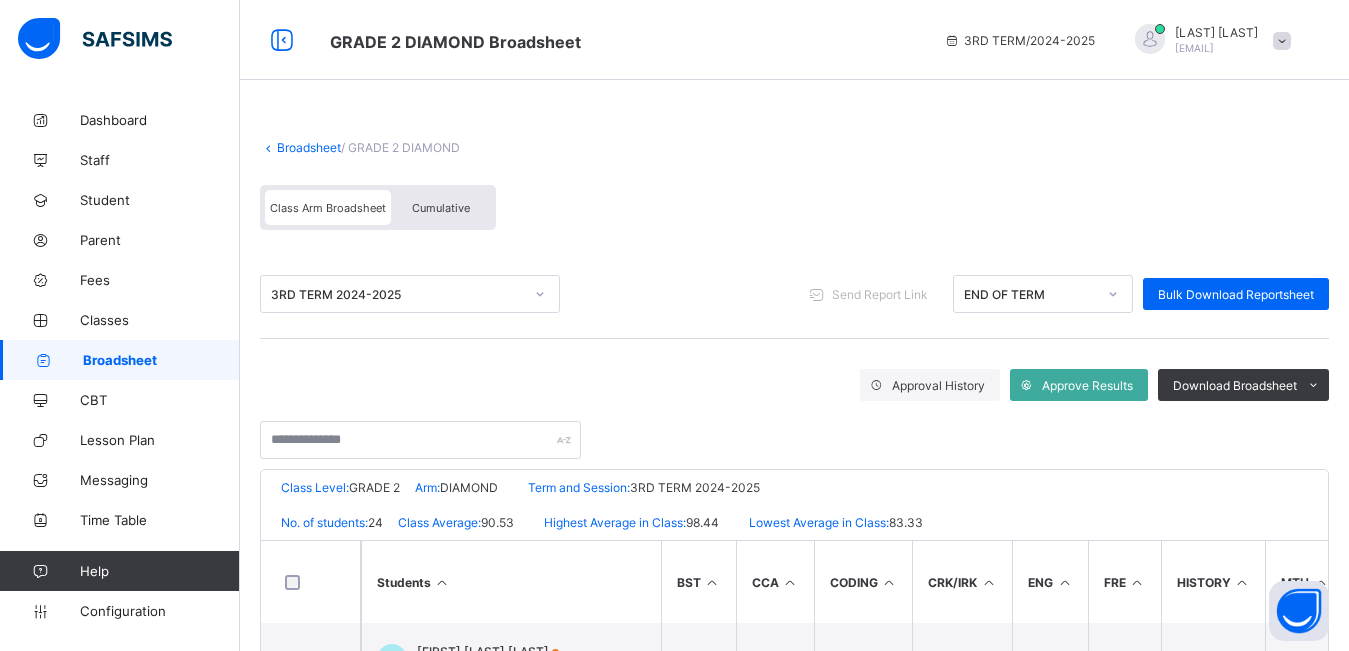 click on "Cumulative" at bounding box center (441, 208) 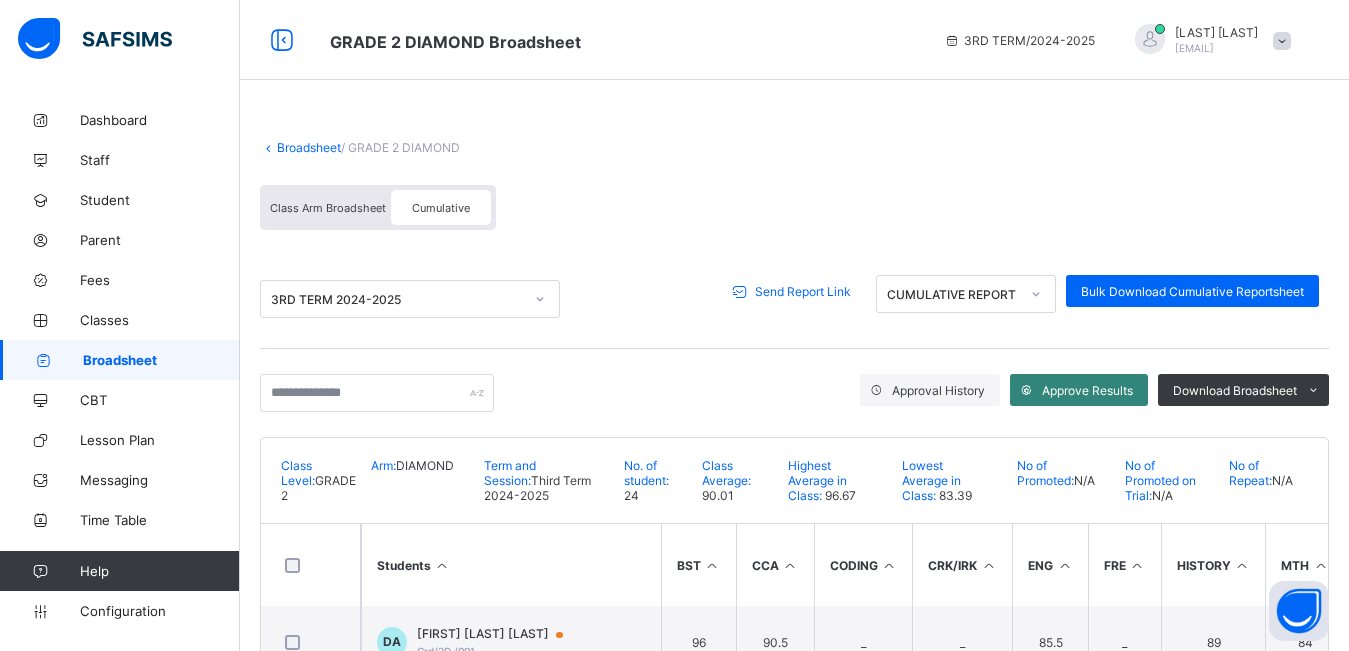 click on "Approve Results" at bounding box center (1087, 390) 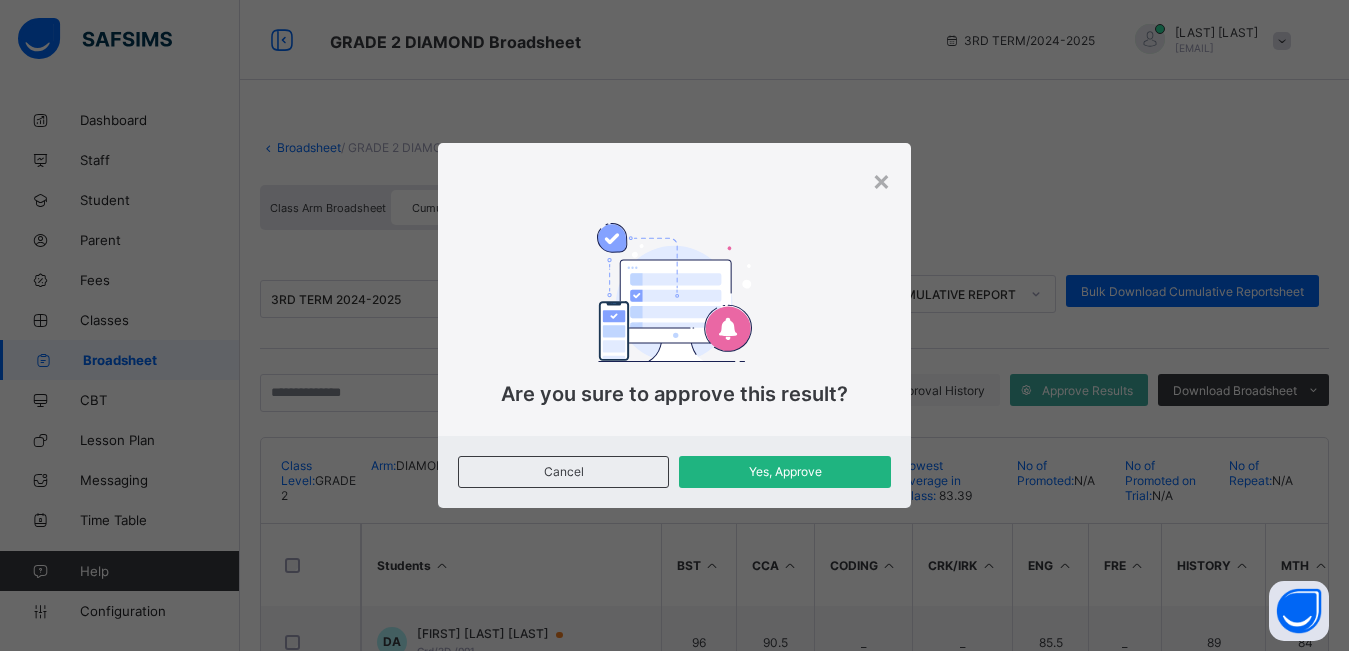click on "Yes, Approve" at bounding box center [784, 471] 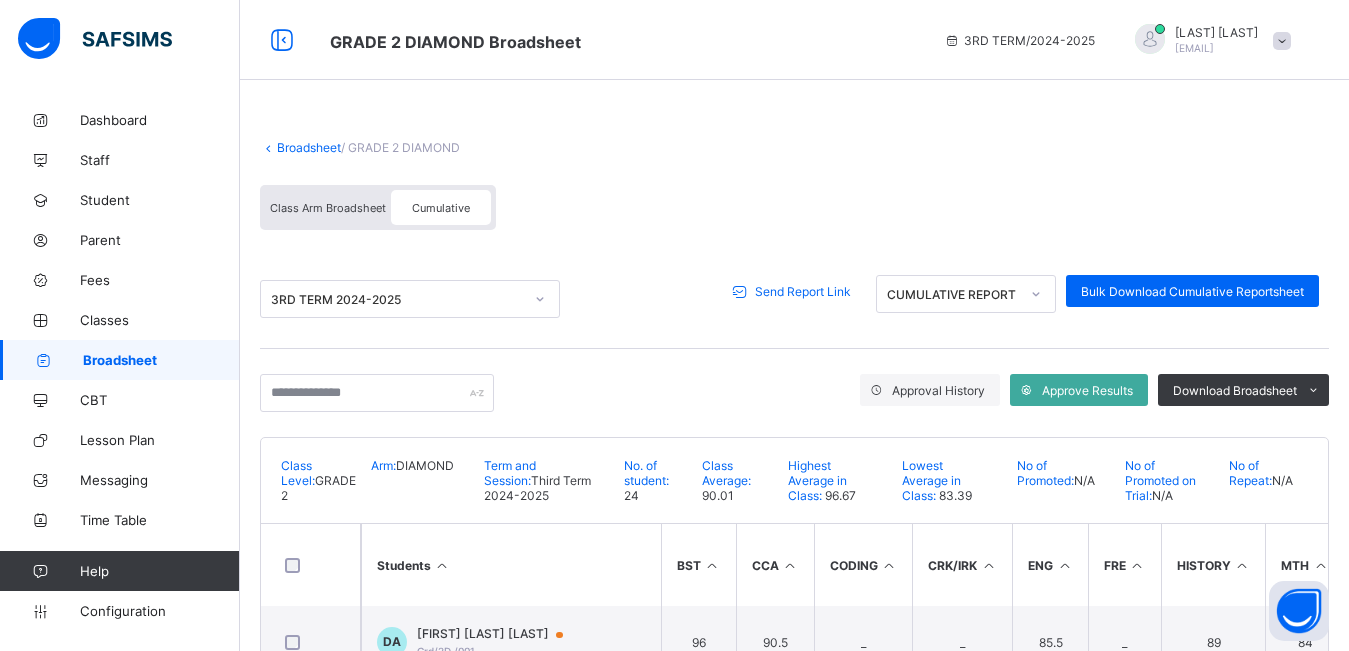 click on "Send Report Link" at bounding box center (803, 291) 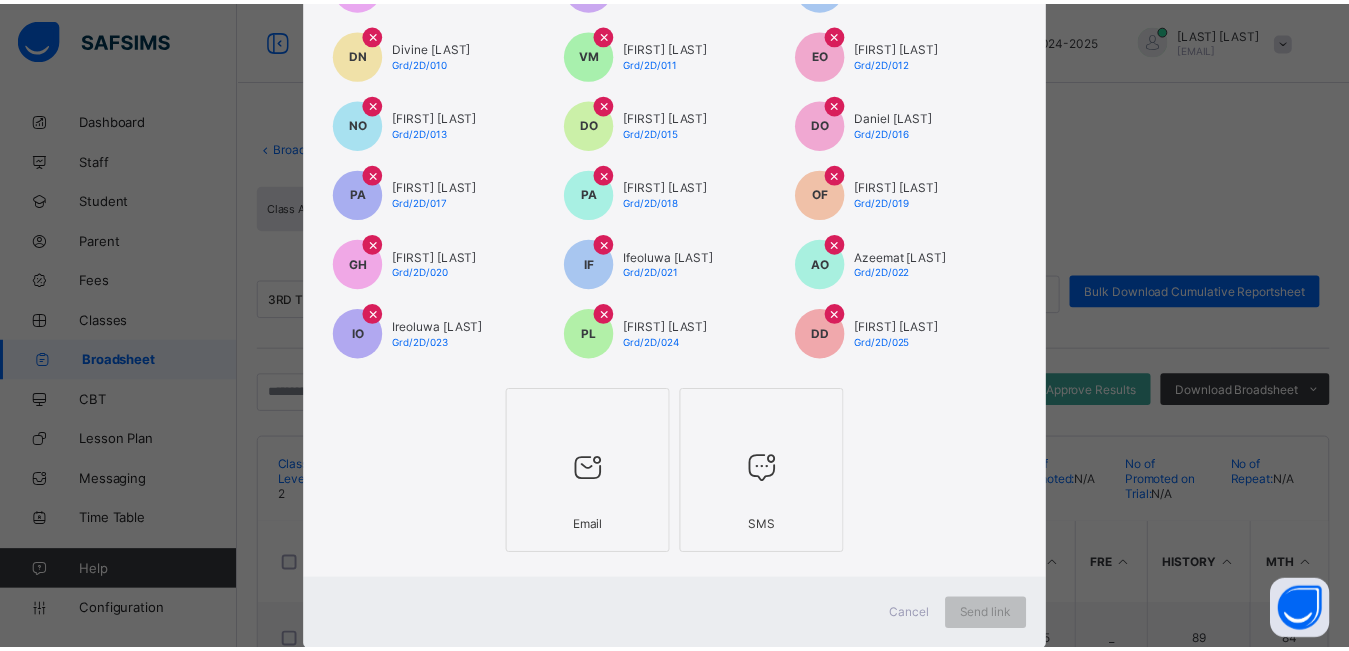 scroll, scrollTop: 465, scrollLeft: 0, axis: vertical 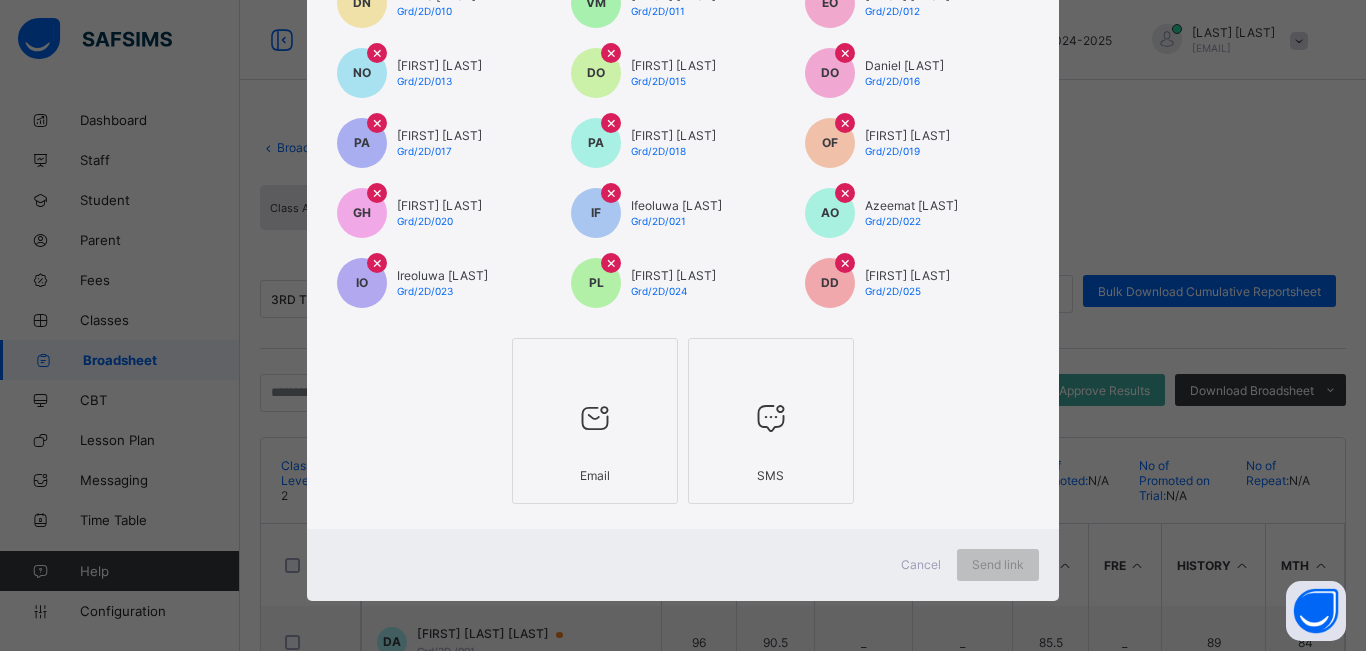 click at bounding box center [595, 418] 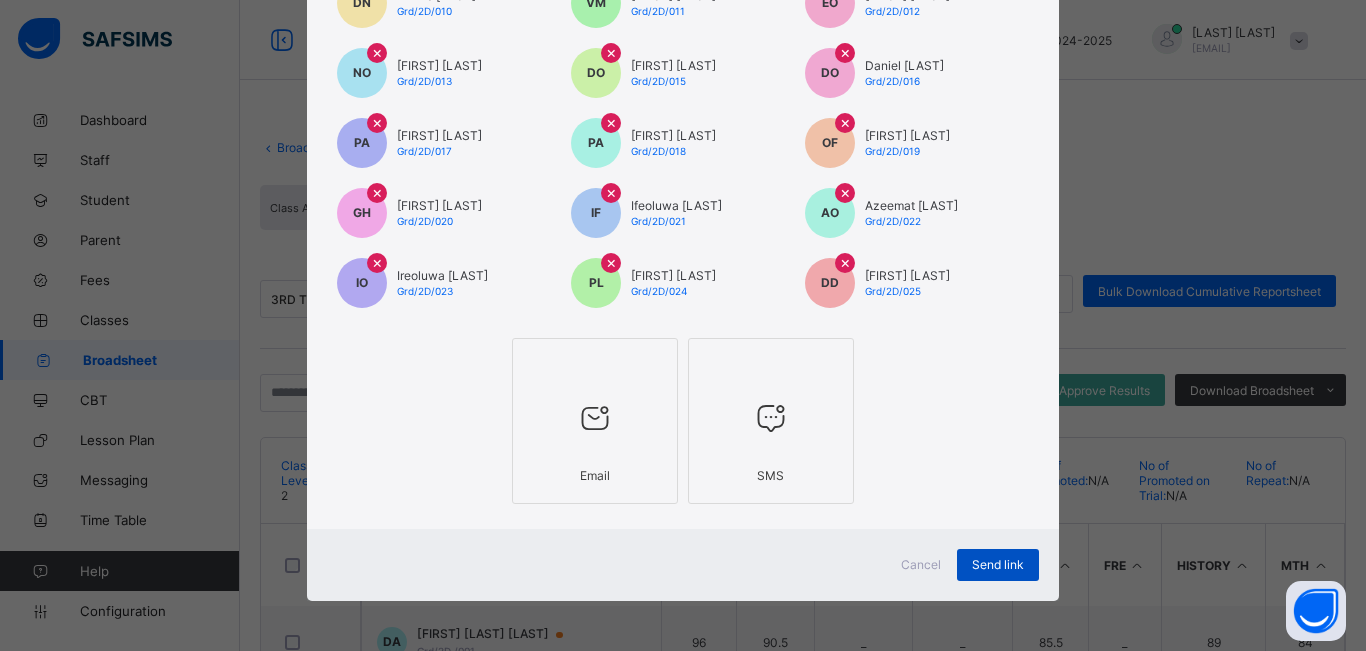 click on "Send link" at bounding box center (998, 565) 